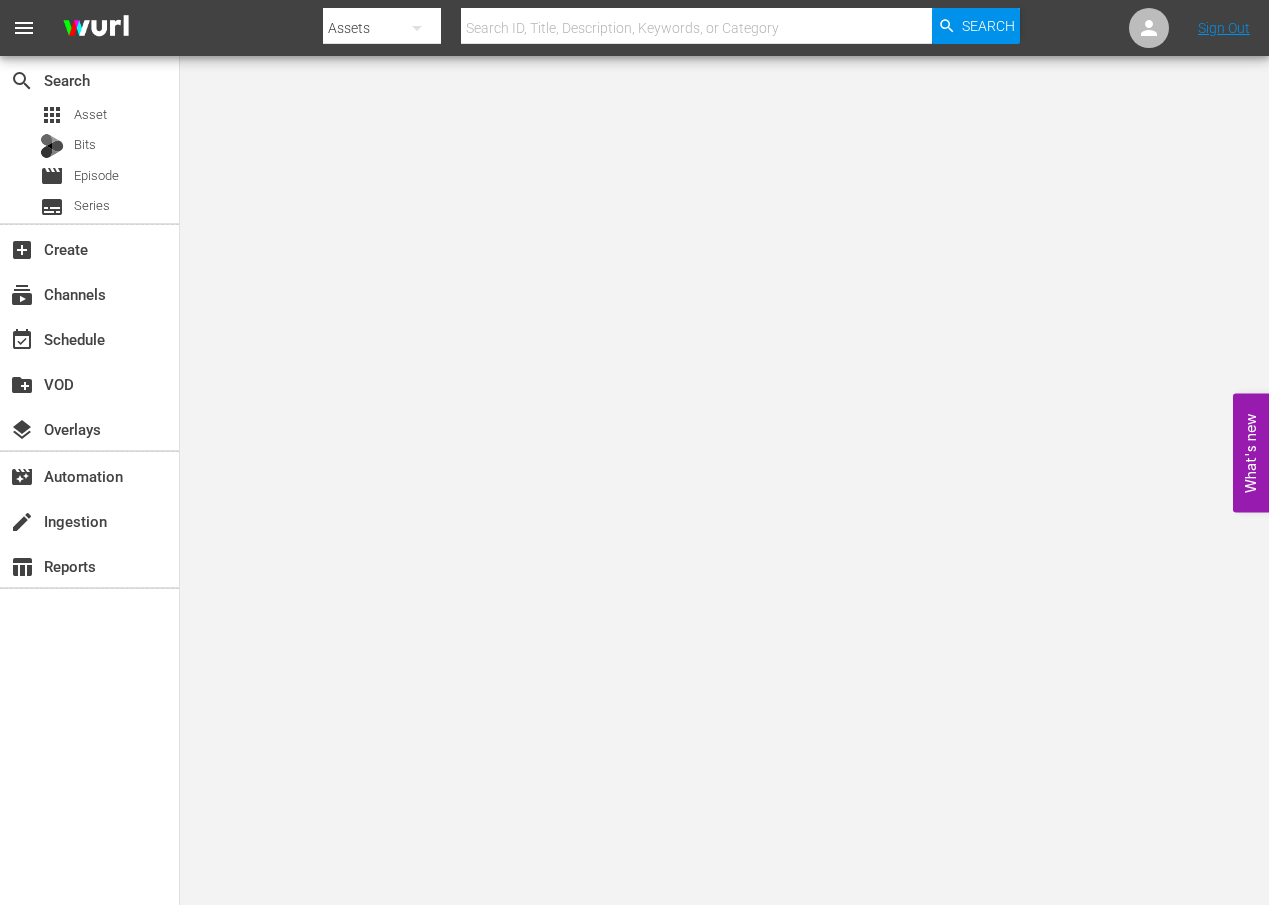 scroll, scrollTop: 0, scrollLeft: 0, axis: both 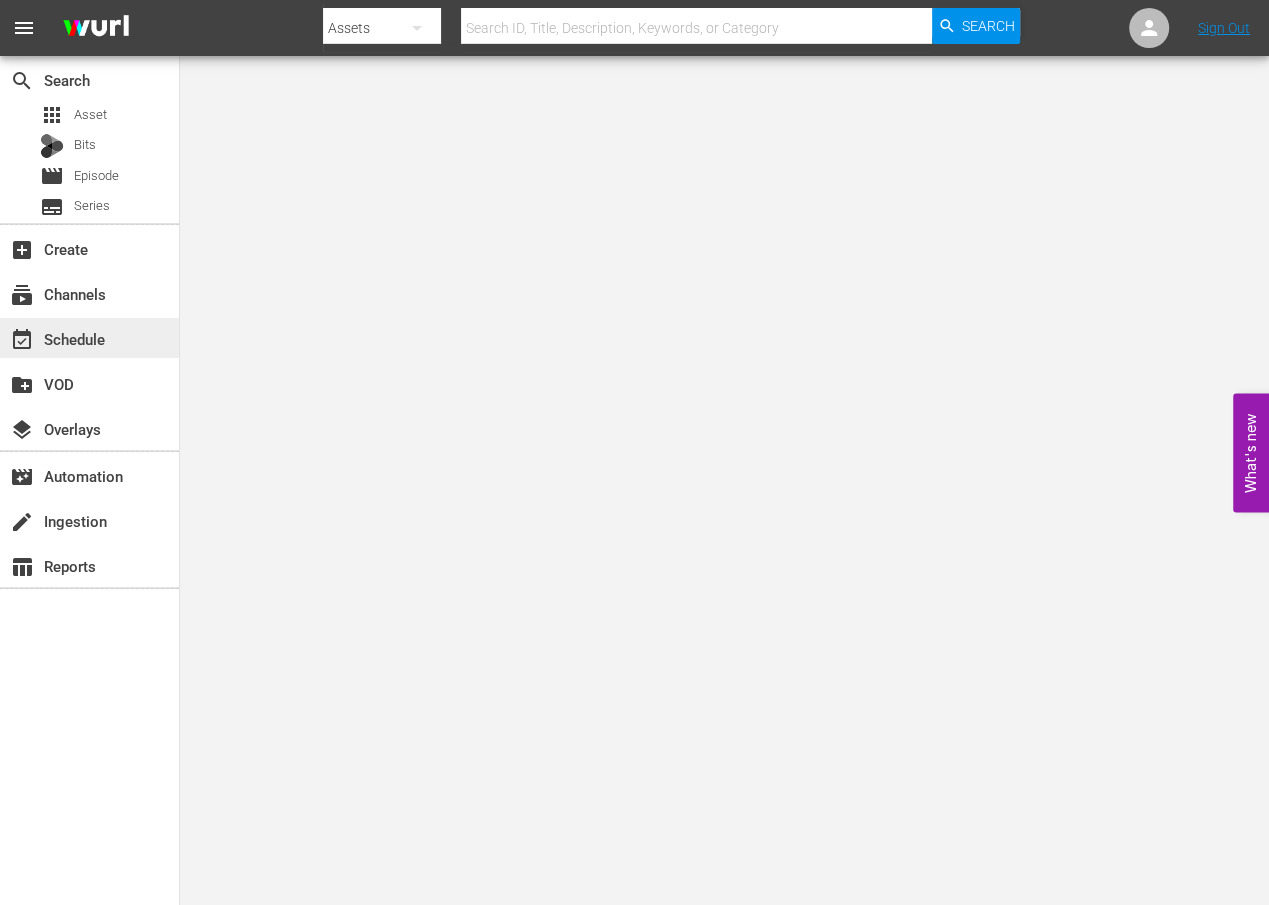 click on "event_available   Schedule" at bounding box center [89, 338] 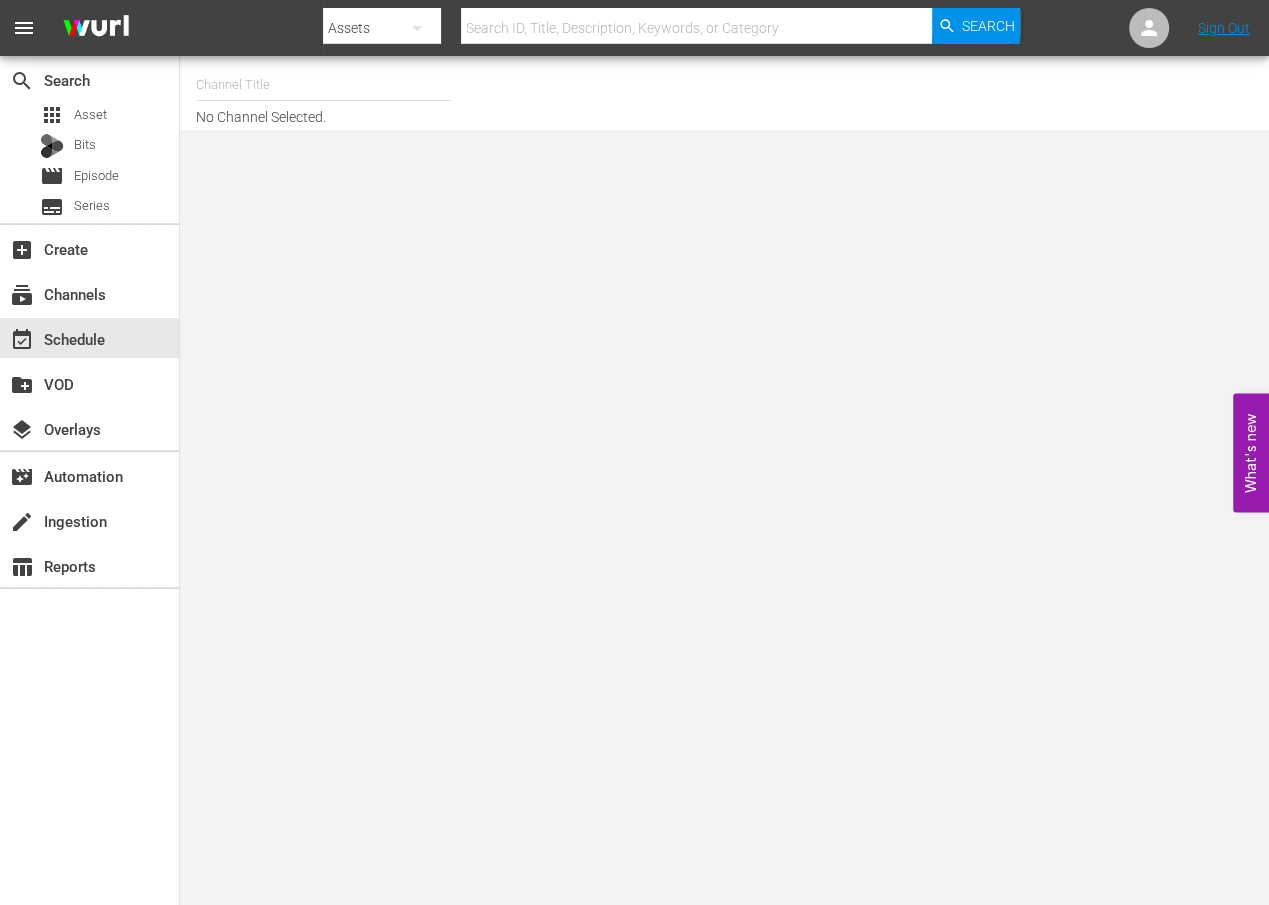 click at bounding box center (324, 85) 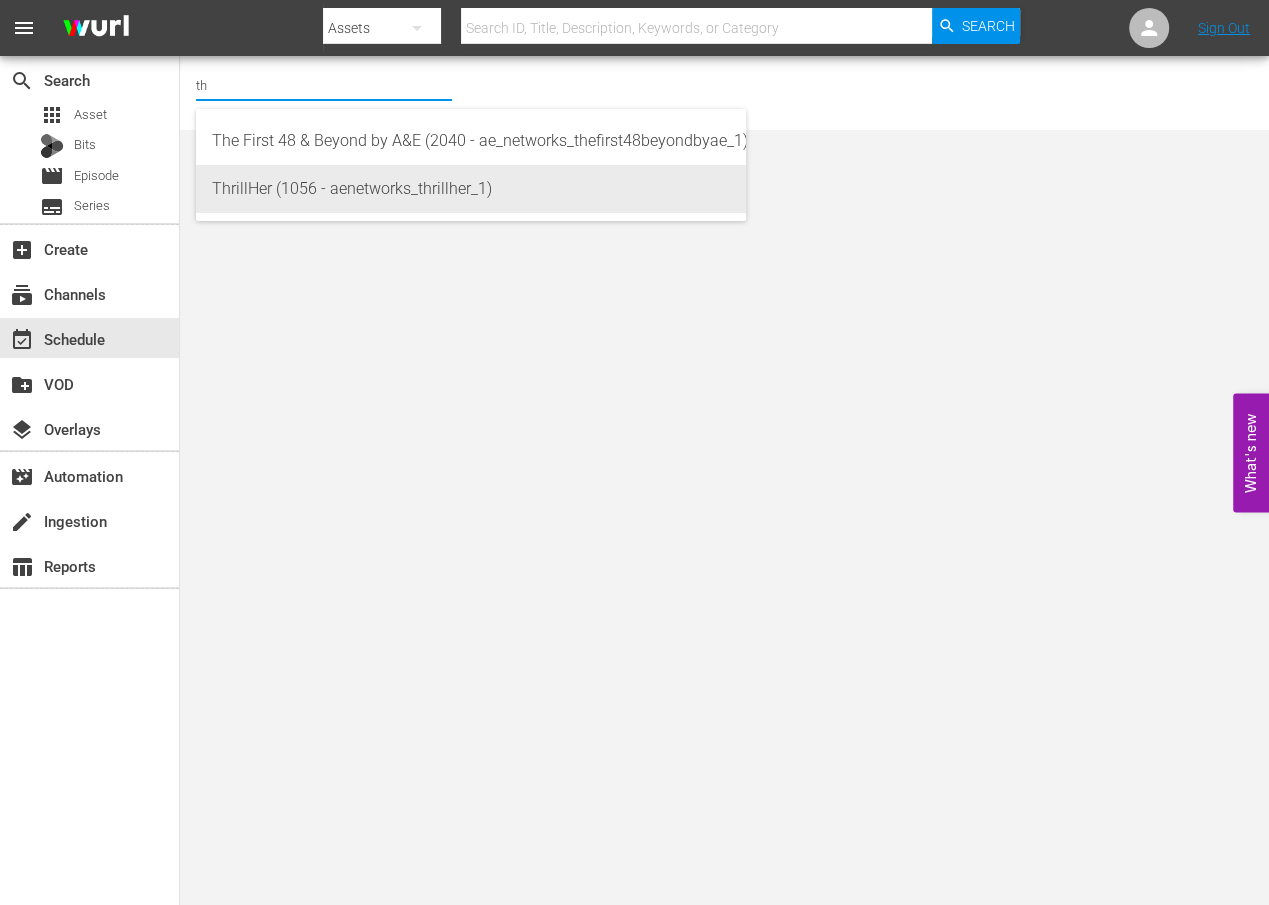 click on "ThrillHer (1056 - aenetworks_thrillher_1)" at bounding box center (471, 189) 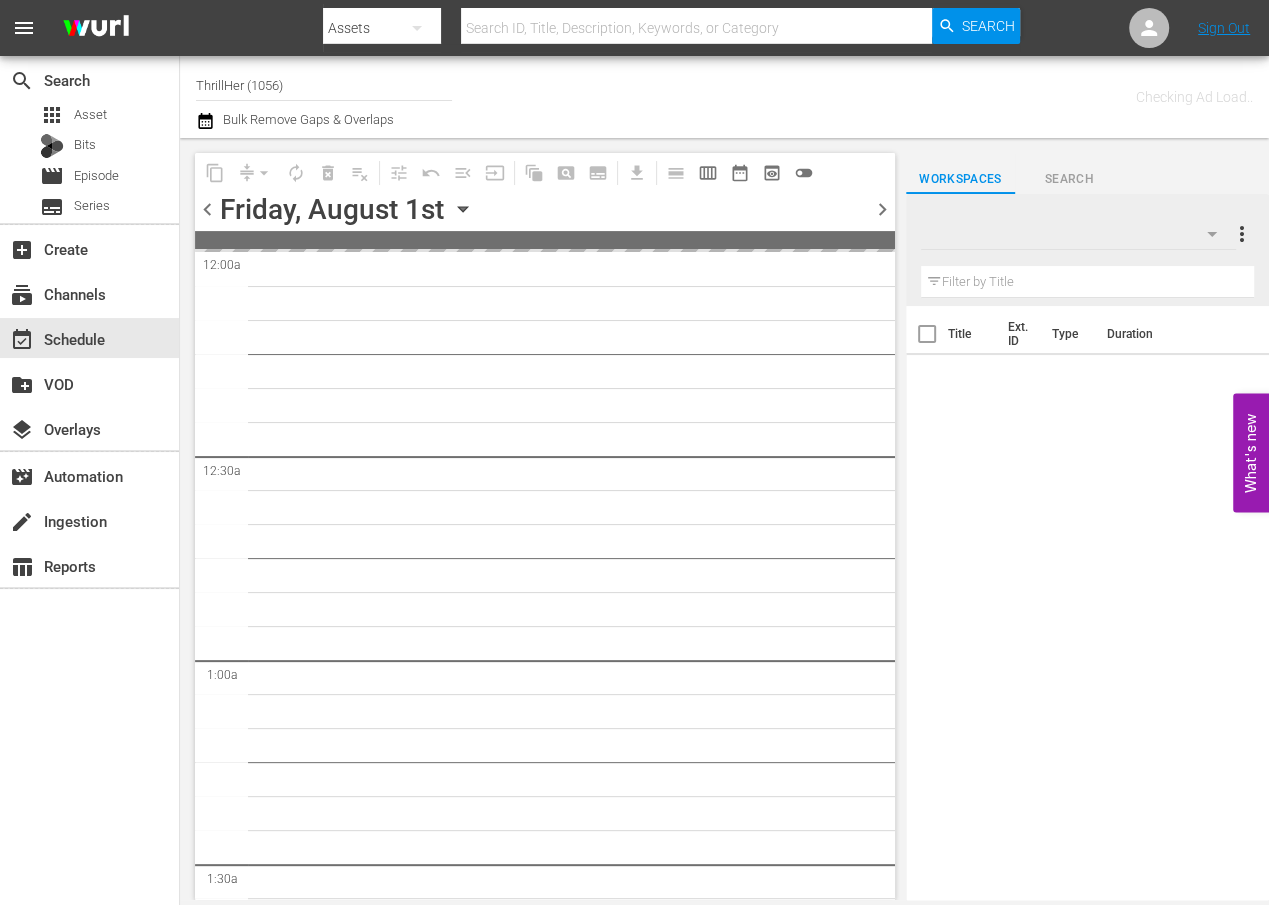 click 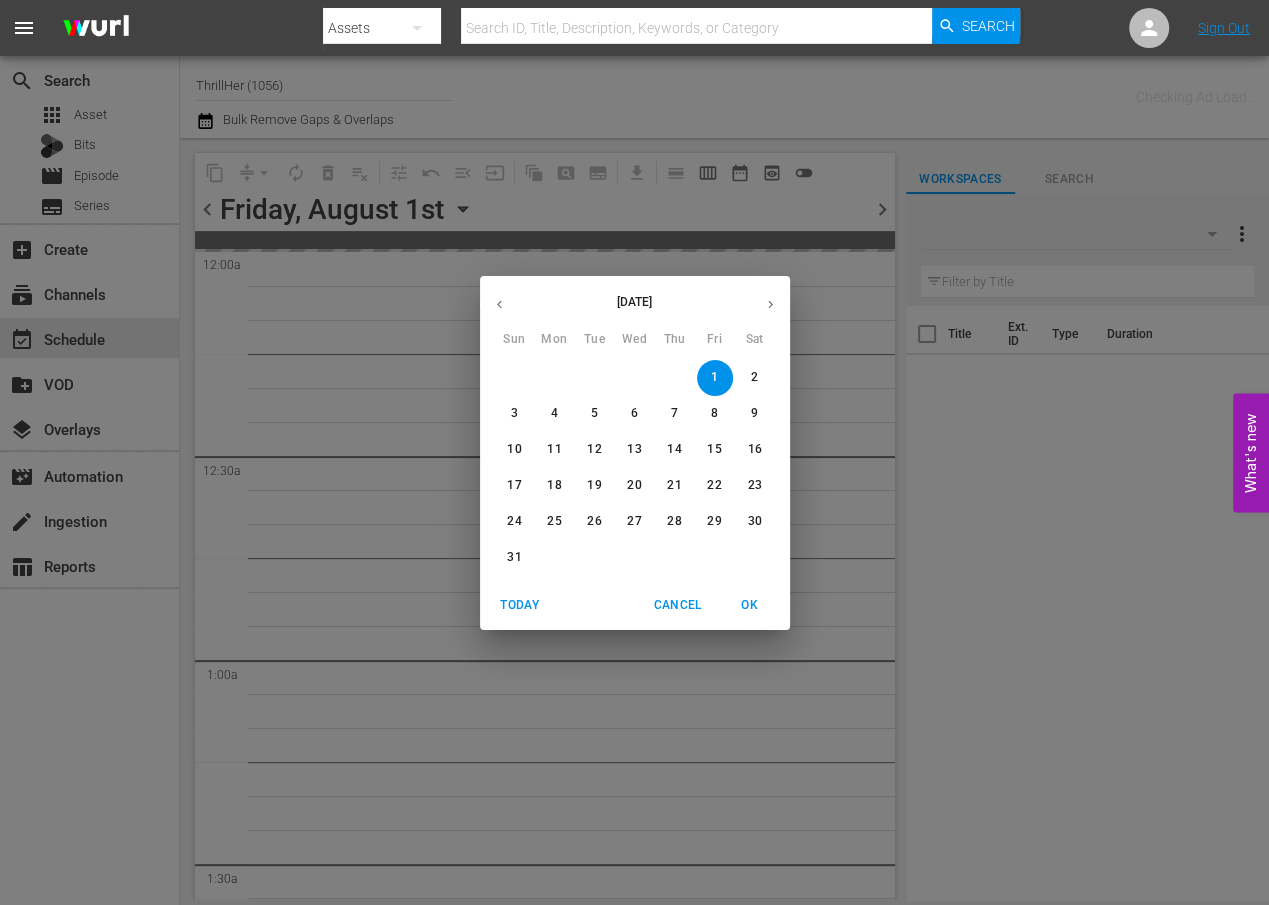 click on "25" at bounding box center (554, 521) 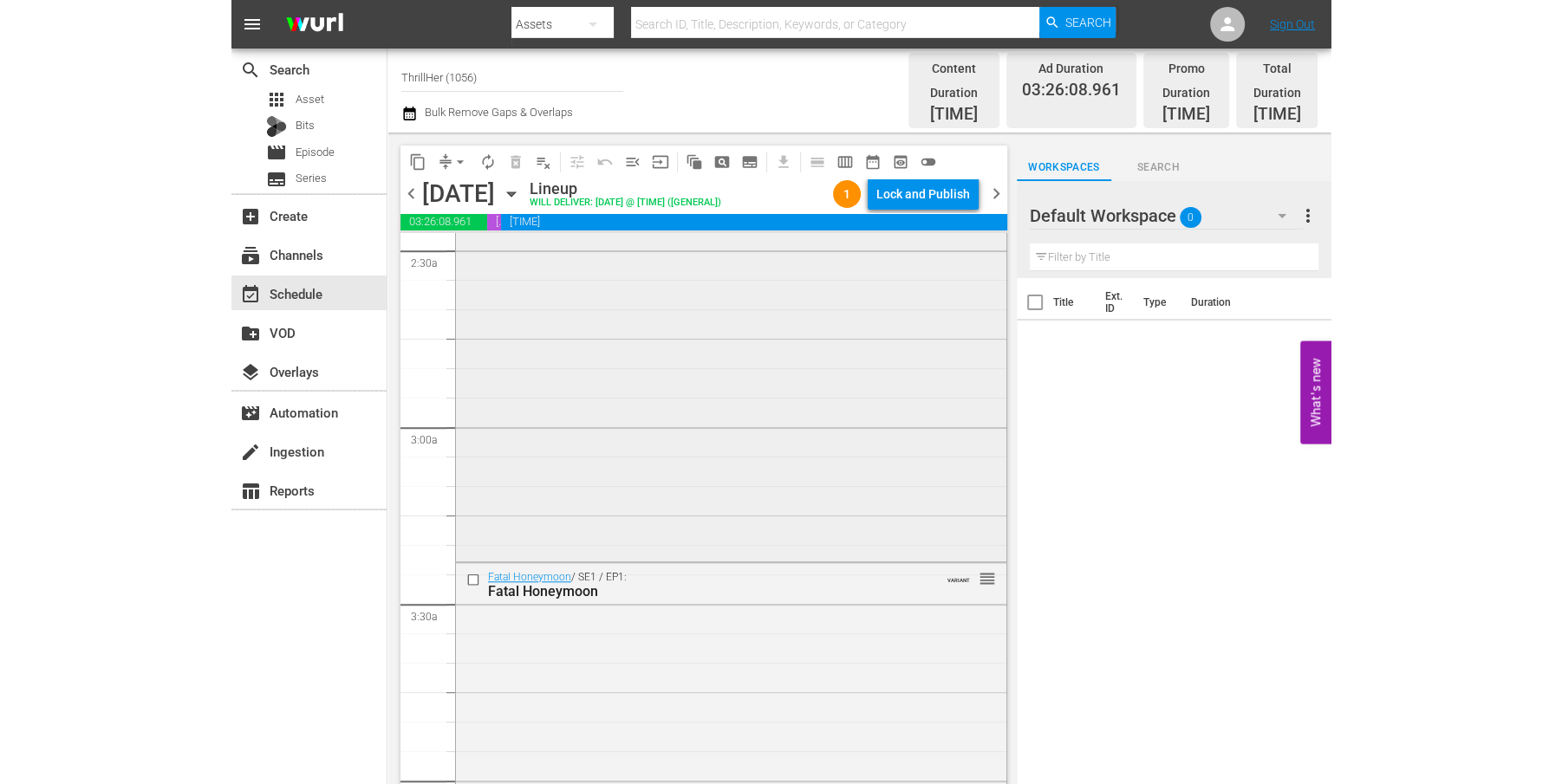 scroll, scrollTop: 1083, scrollLeft: 0, axis: vertical 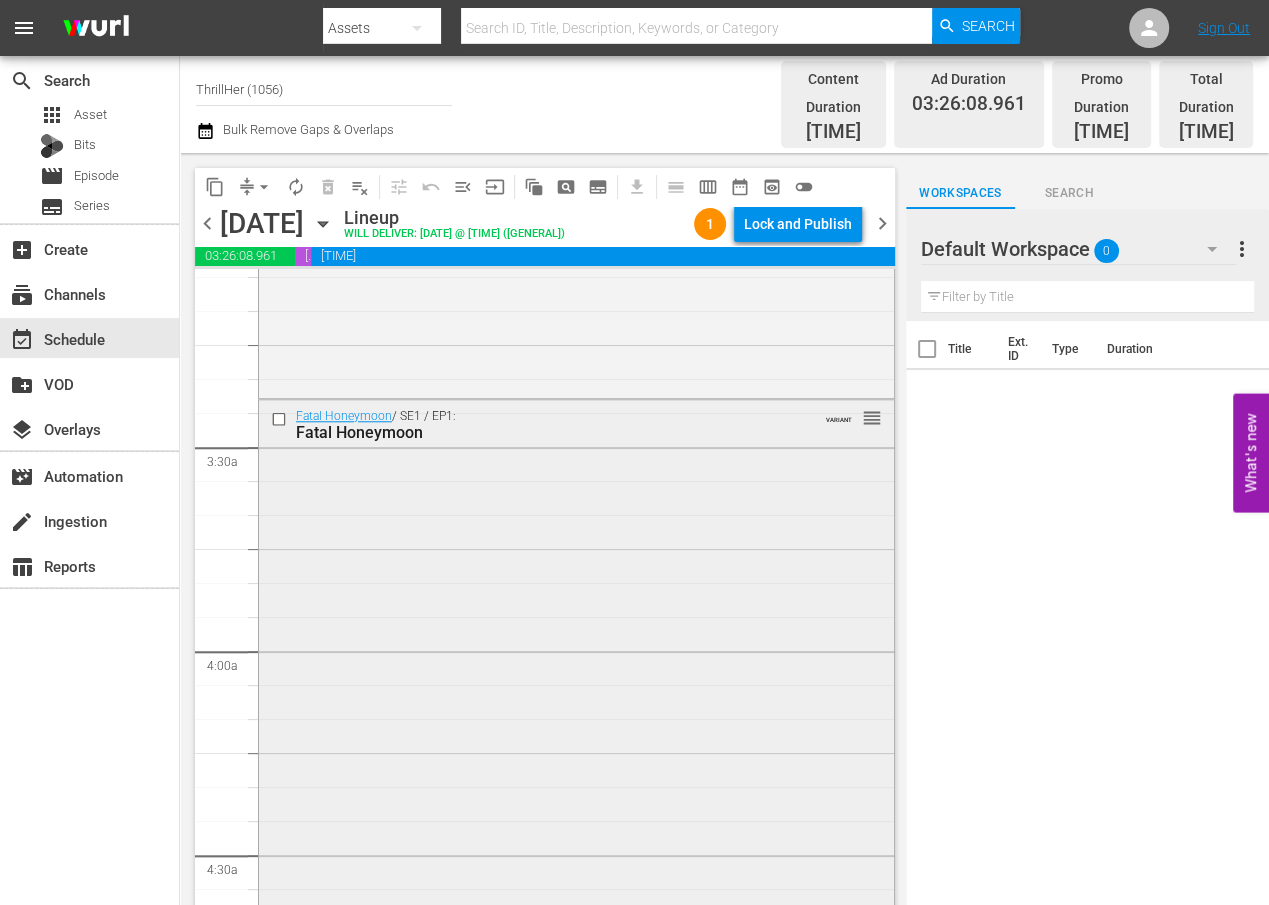 click on "Fatal Honeymoon  / SE1 / EP1:
Fatal Honeymoon VARIANT reorder" at bounding box center [576, 756] 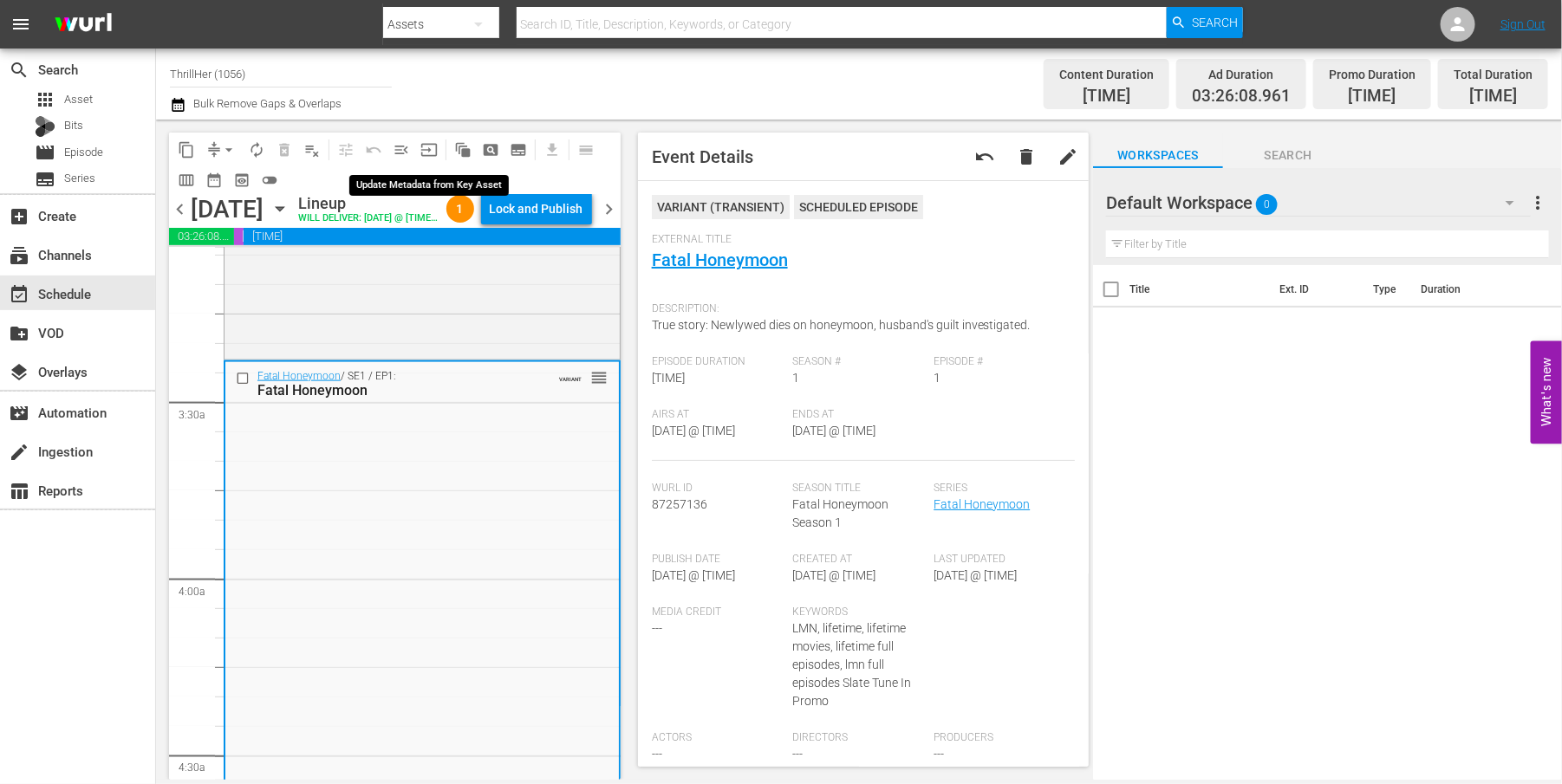 click on "input" at bounding box center [429, 150] 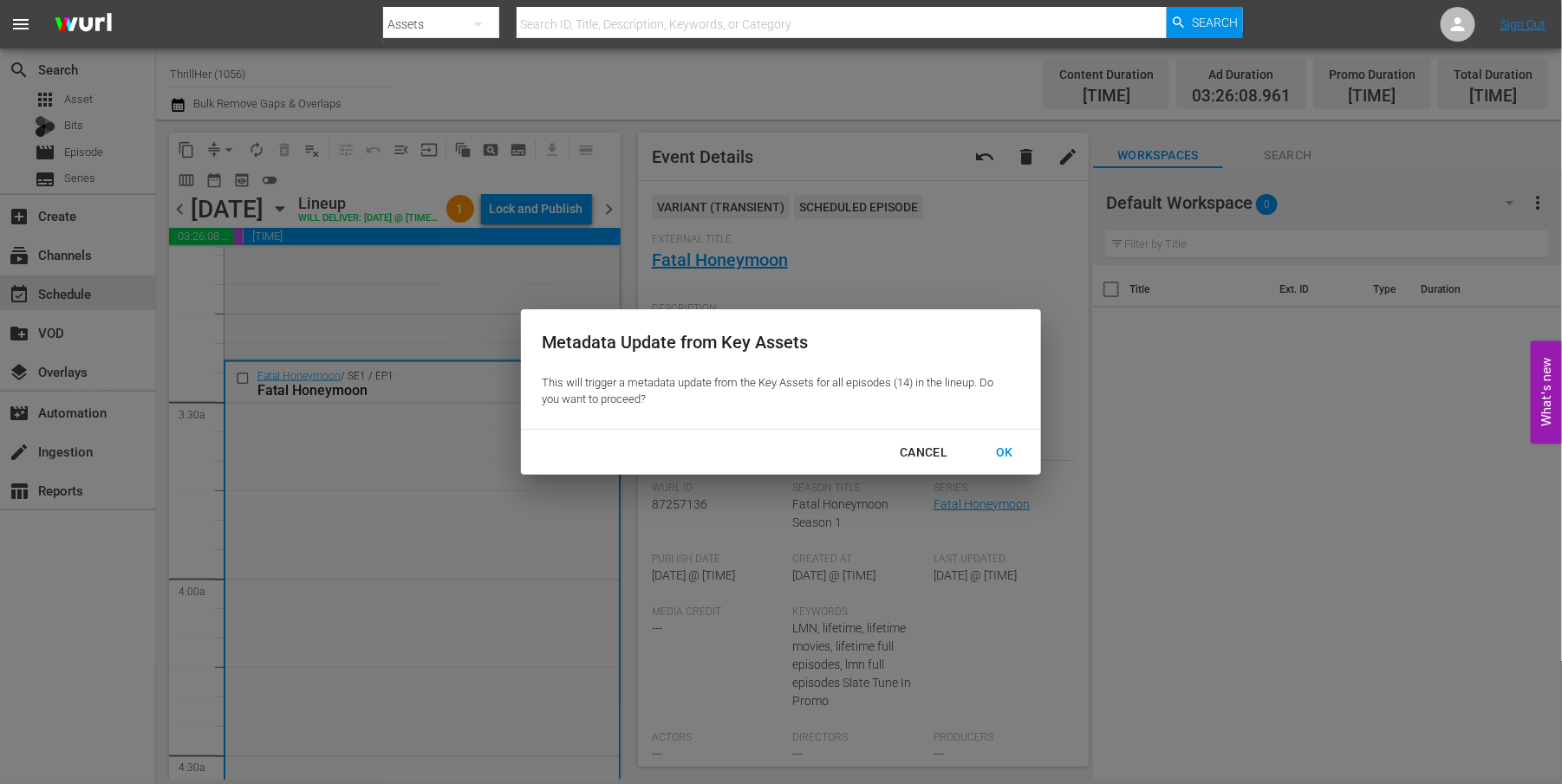 click on "OK" at bounding box center (1005, 452) 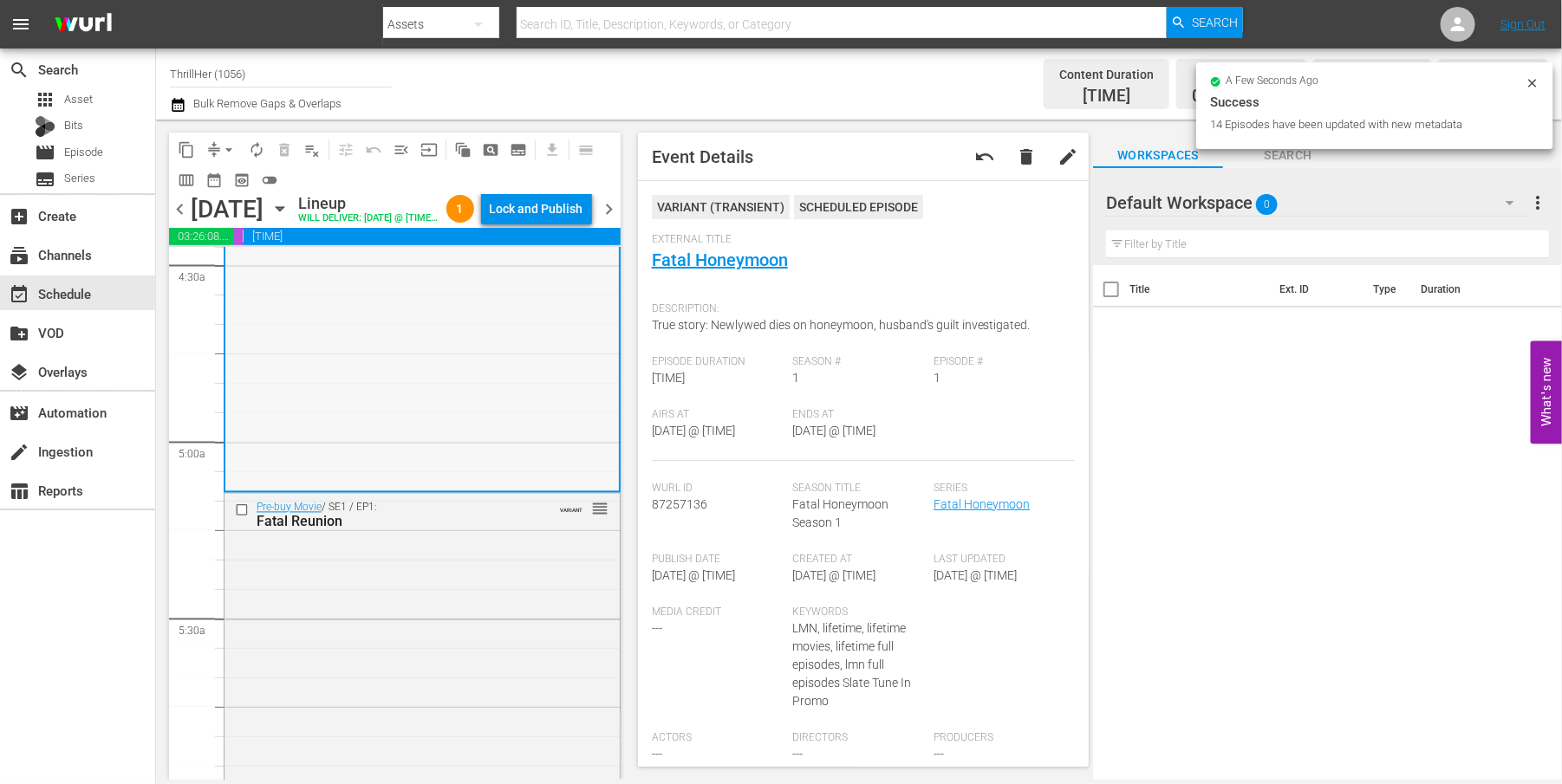 scroll, scrollTop: 1624, scrollLeft: 0, axis: vertical 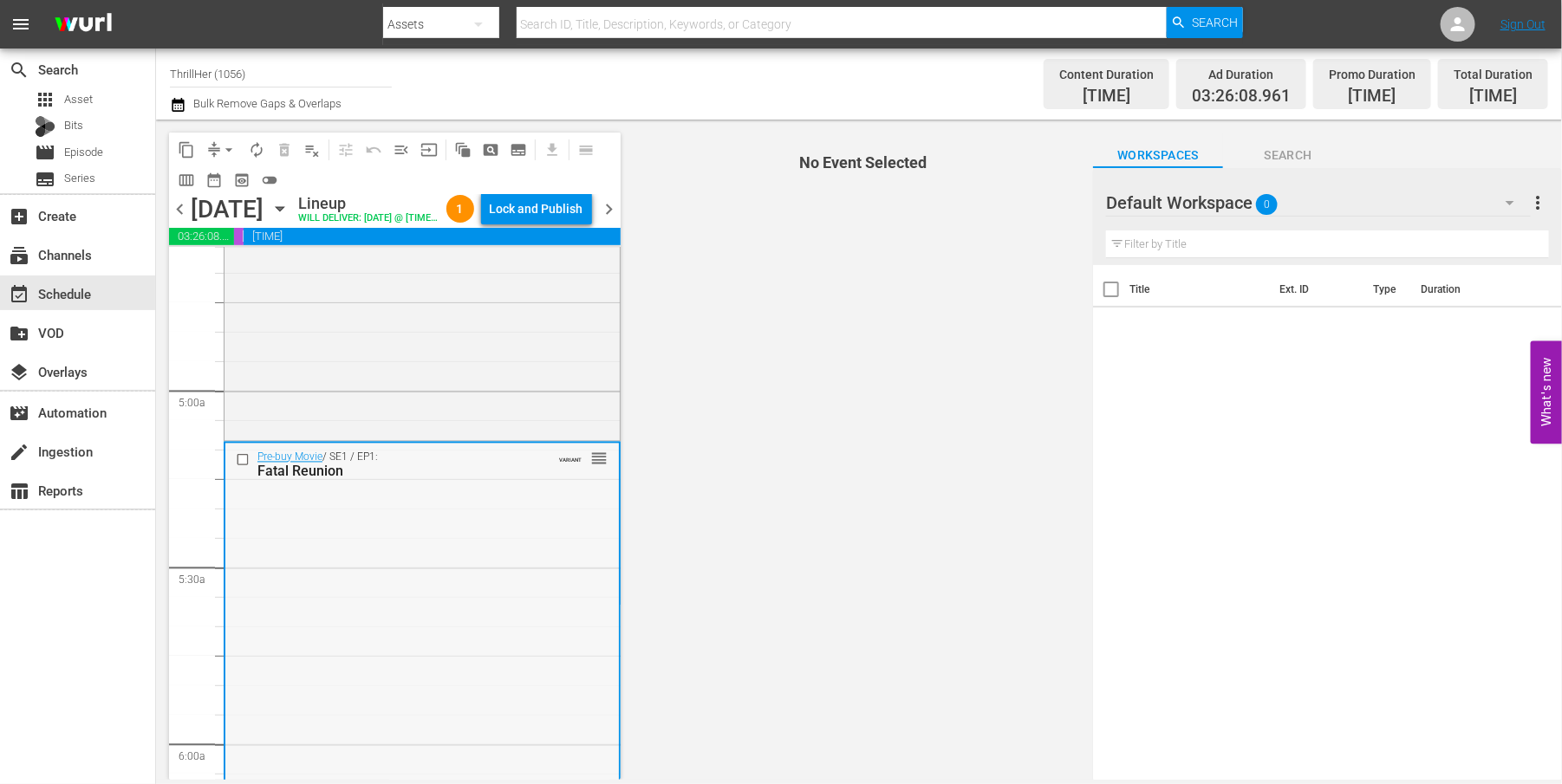 click on "Pre-buy Movie  / SE1 / EP1:
Fatal Reunion VARIANT reorder" at bounding box center [422, 748] 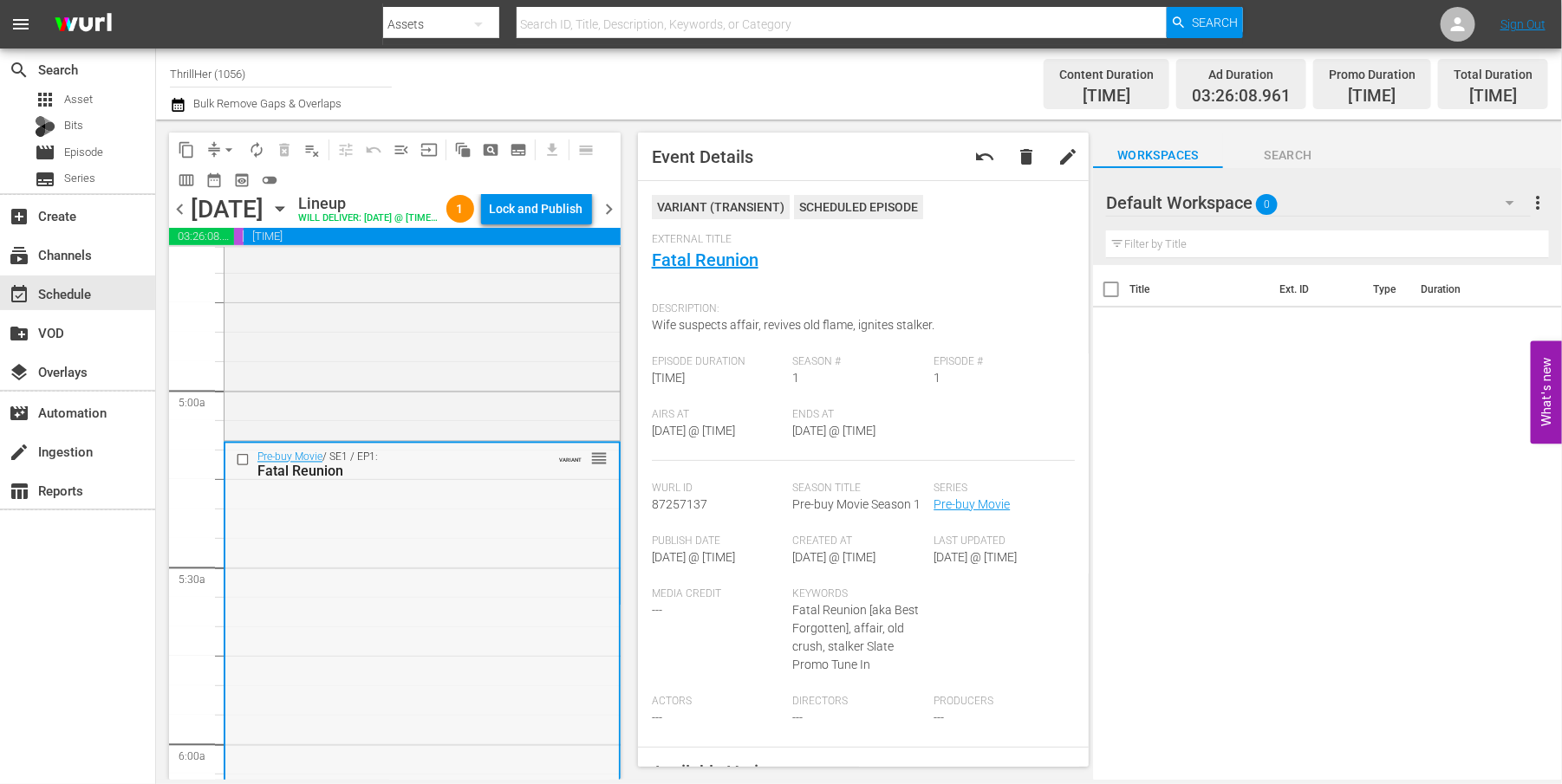 click on "Pre-buy Movie  / SE1 / EP1:
Fatal Reunion VARIANT reorder" at bounding box center (422, 748) 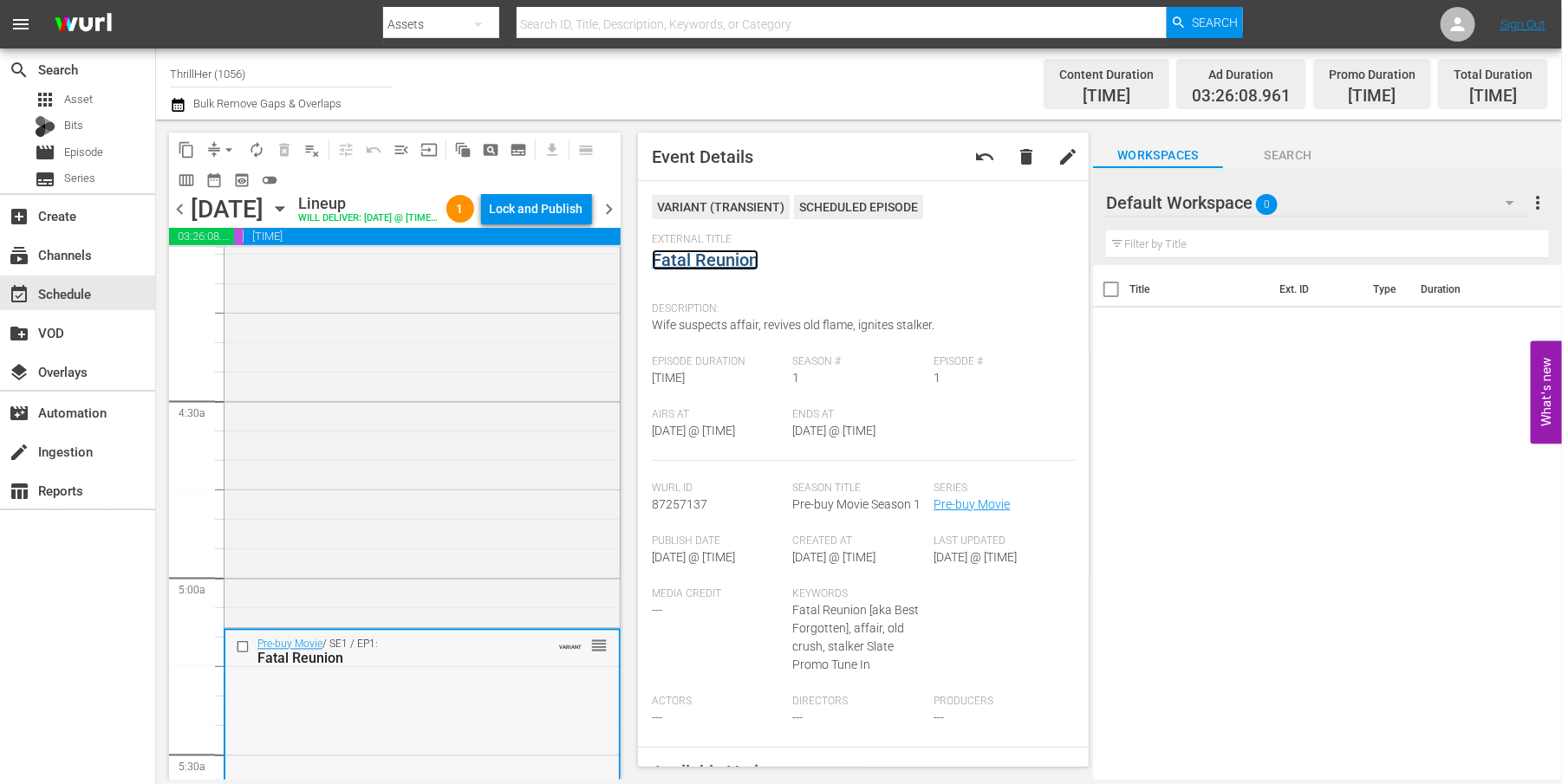 scroll, scrollTop: 1408, scrollLeft: 0, axis: vertical 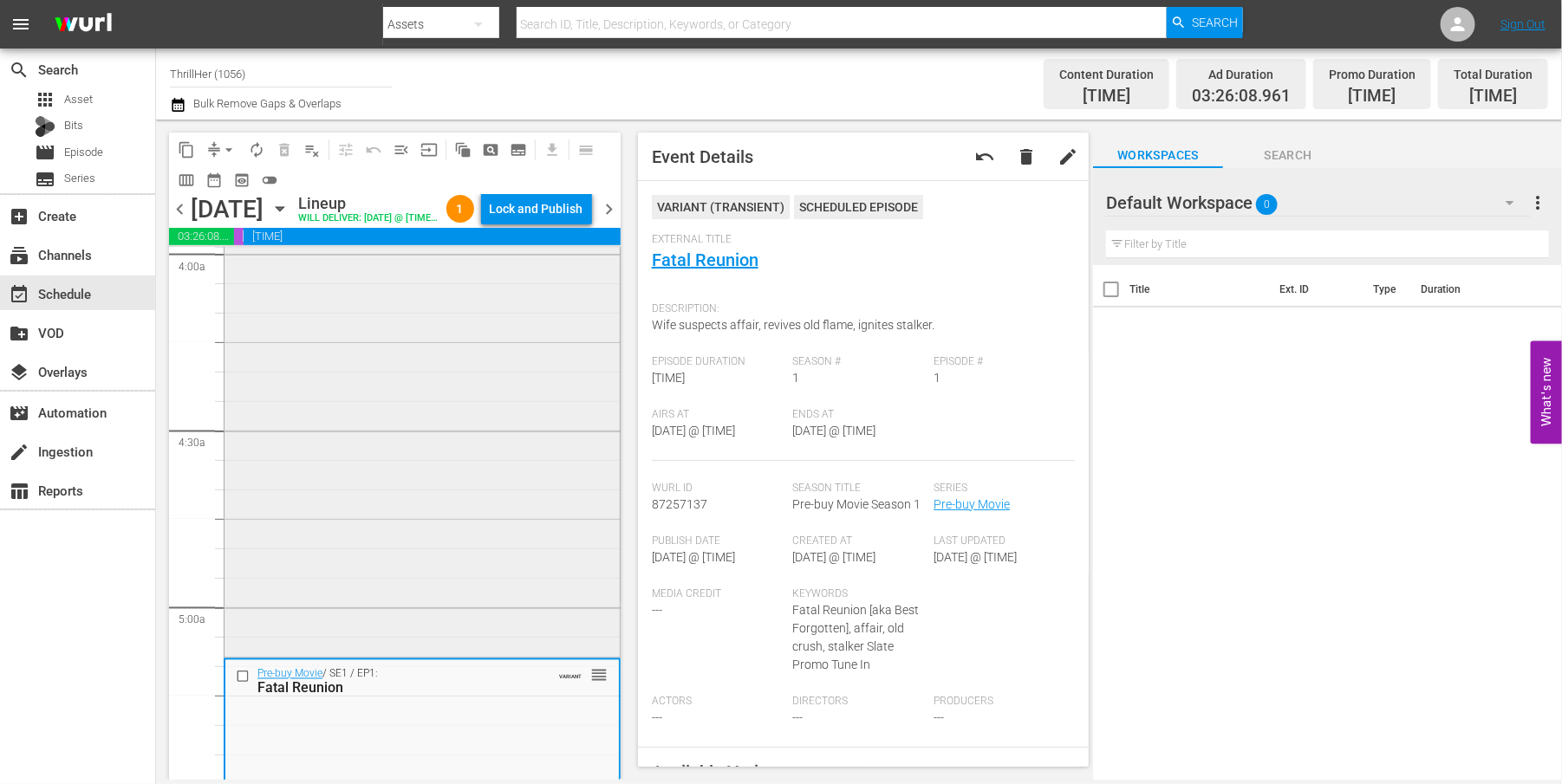 click on "Fatal Honeymoon  / SE1 / EP1:
Fatal Honeymoon VARIANT reorder" at bounding box center [422, 345] 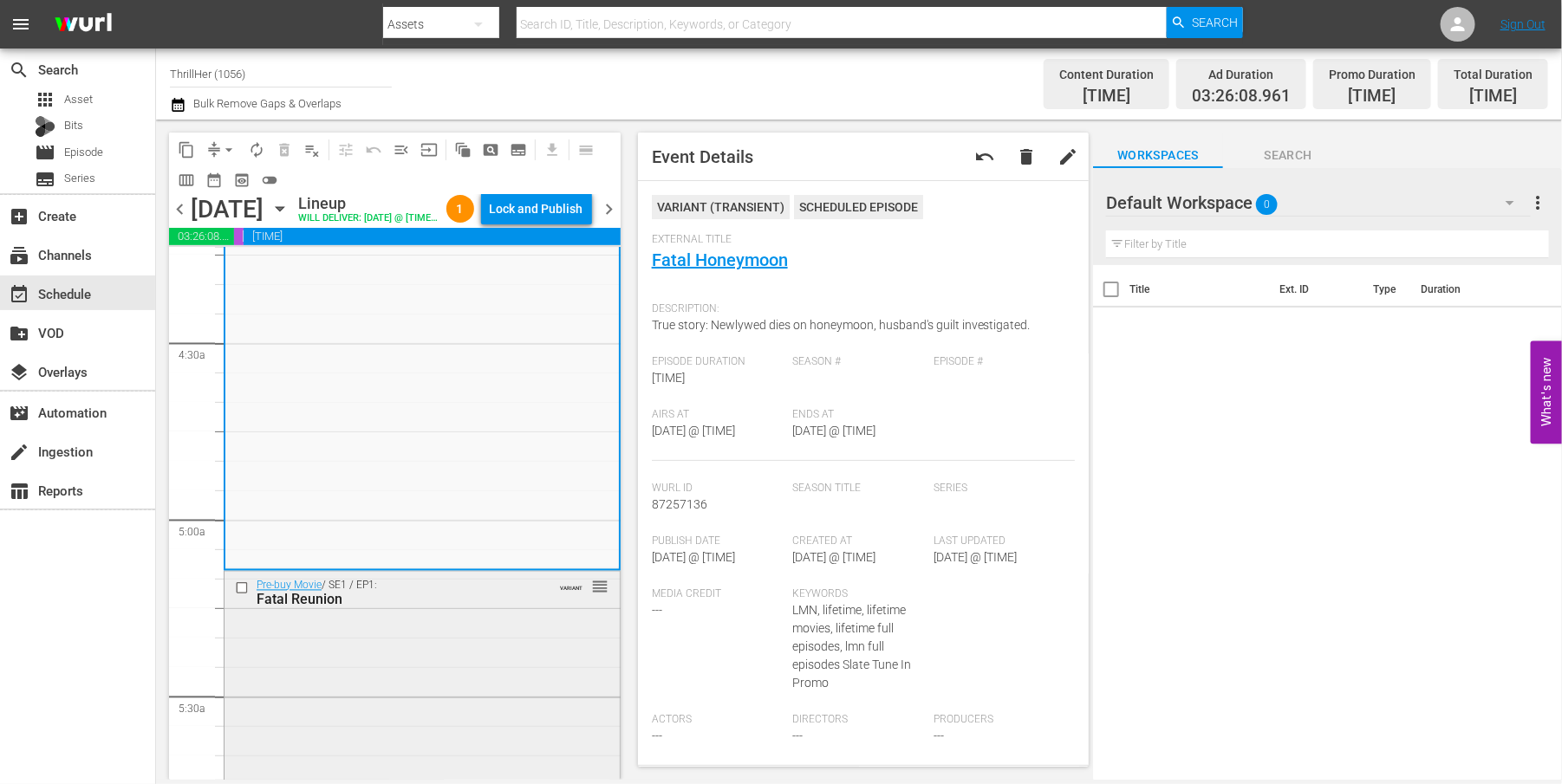 scroll, scrollTop: 1624, scrollLeft: 0, axis: vertical 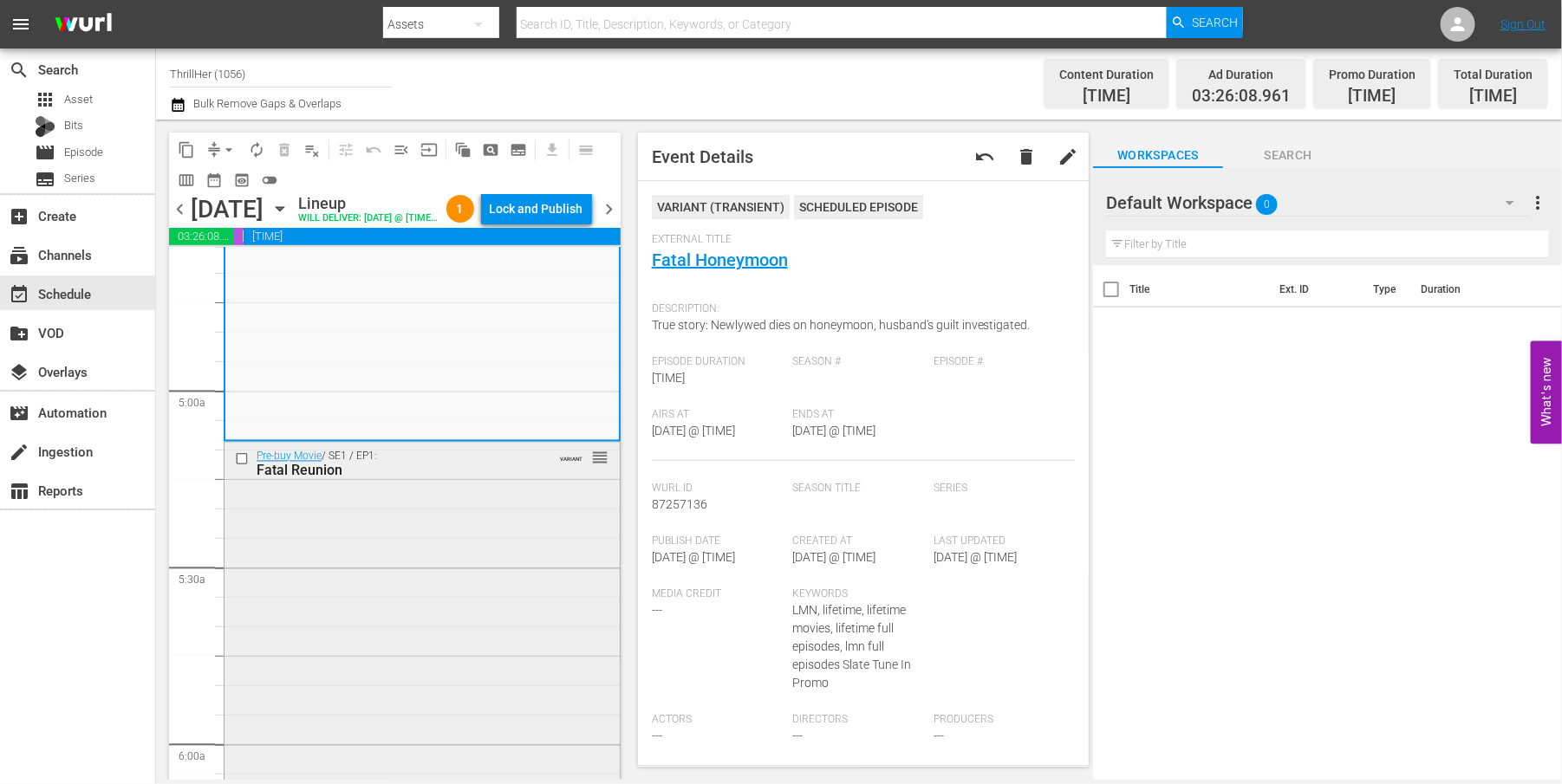 click on "Pre-buy Movie  / SE1 / EP1:
Fatal Reunion VARIANT reorder" at bounding box center [422, 747] 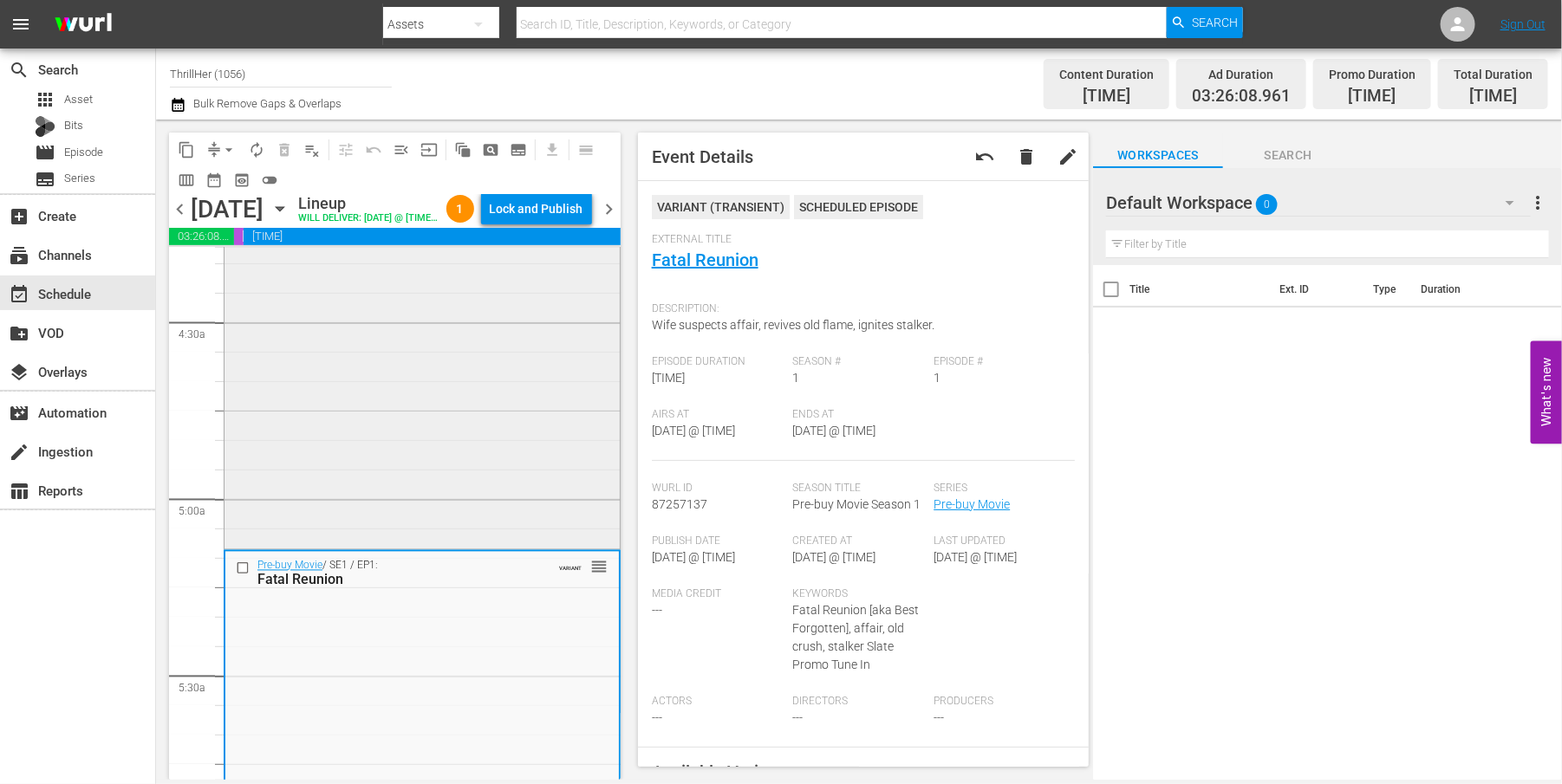 scroll, scrollTop: 1624, scrollLeft: 0, axis: vertical 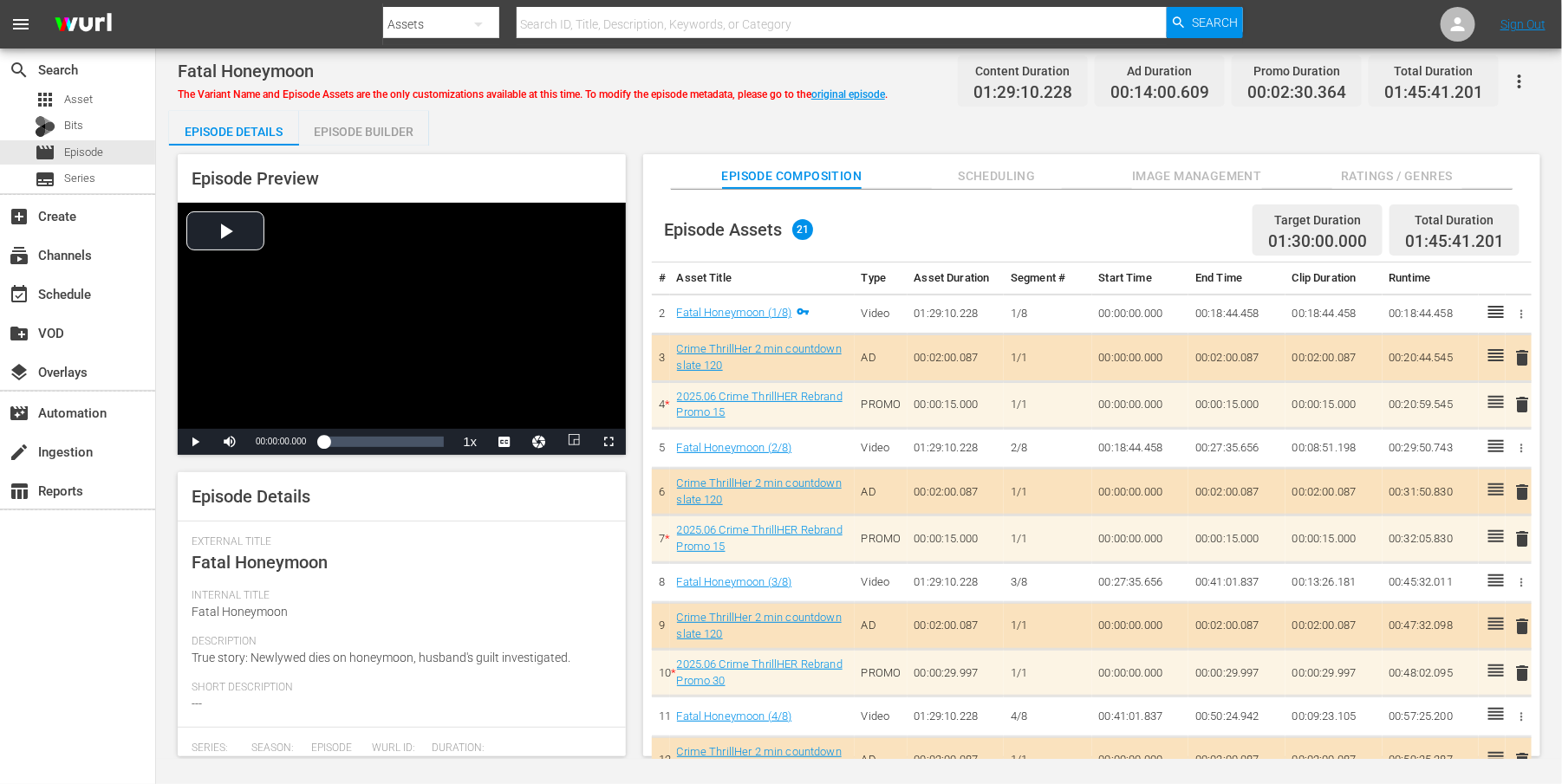 click on "Fatal Honeymoon" at bounding box center (259, 562) 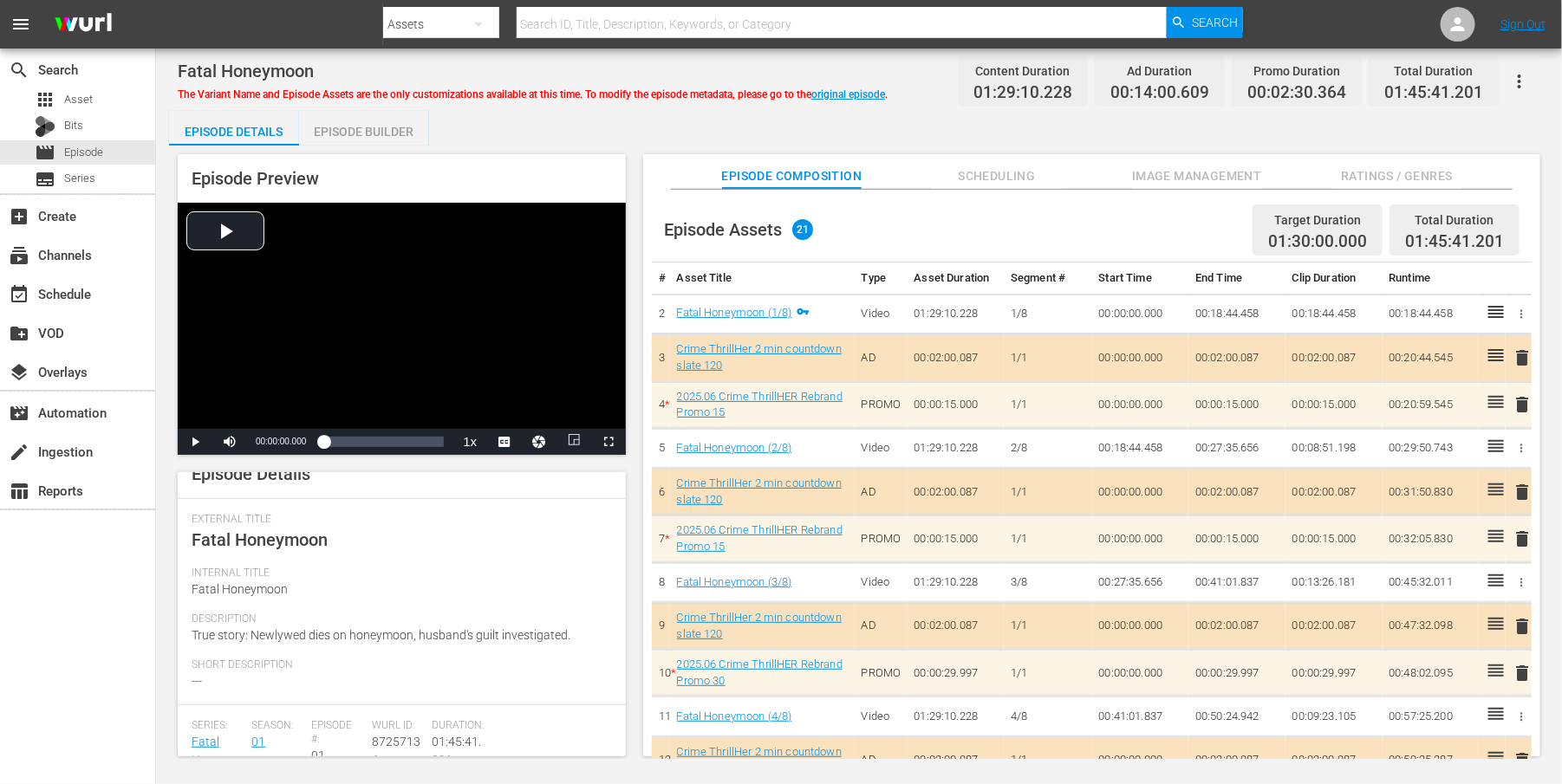 scroll, scrollTop: 0, scrollLeft: 0, axis: both 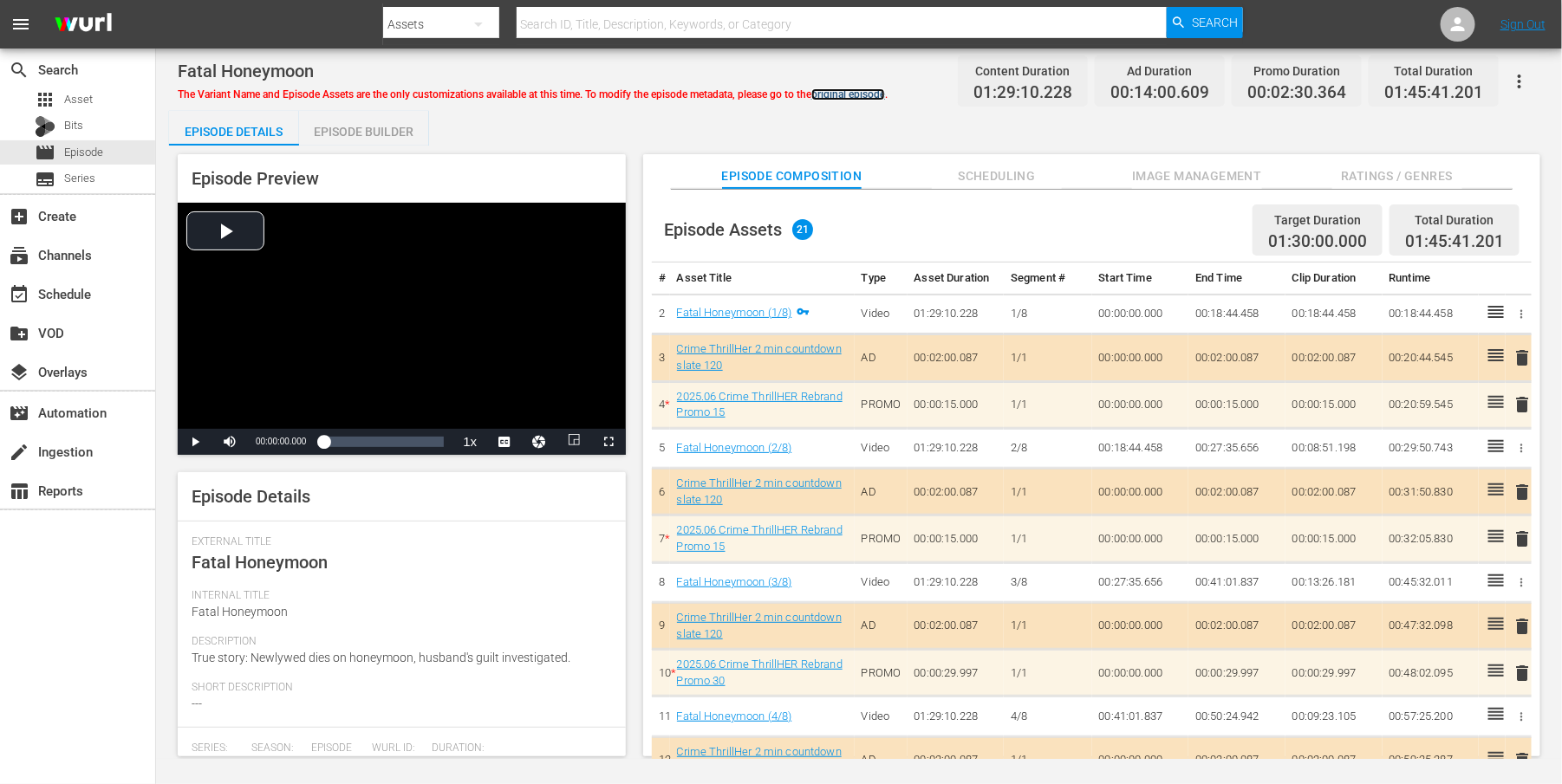 click on "original episode" at bounding box center [848, 94] 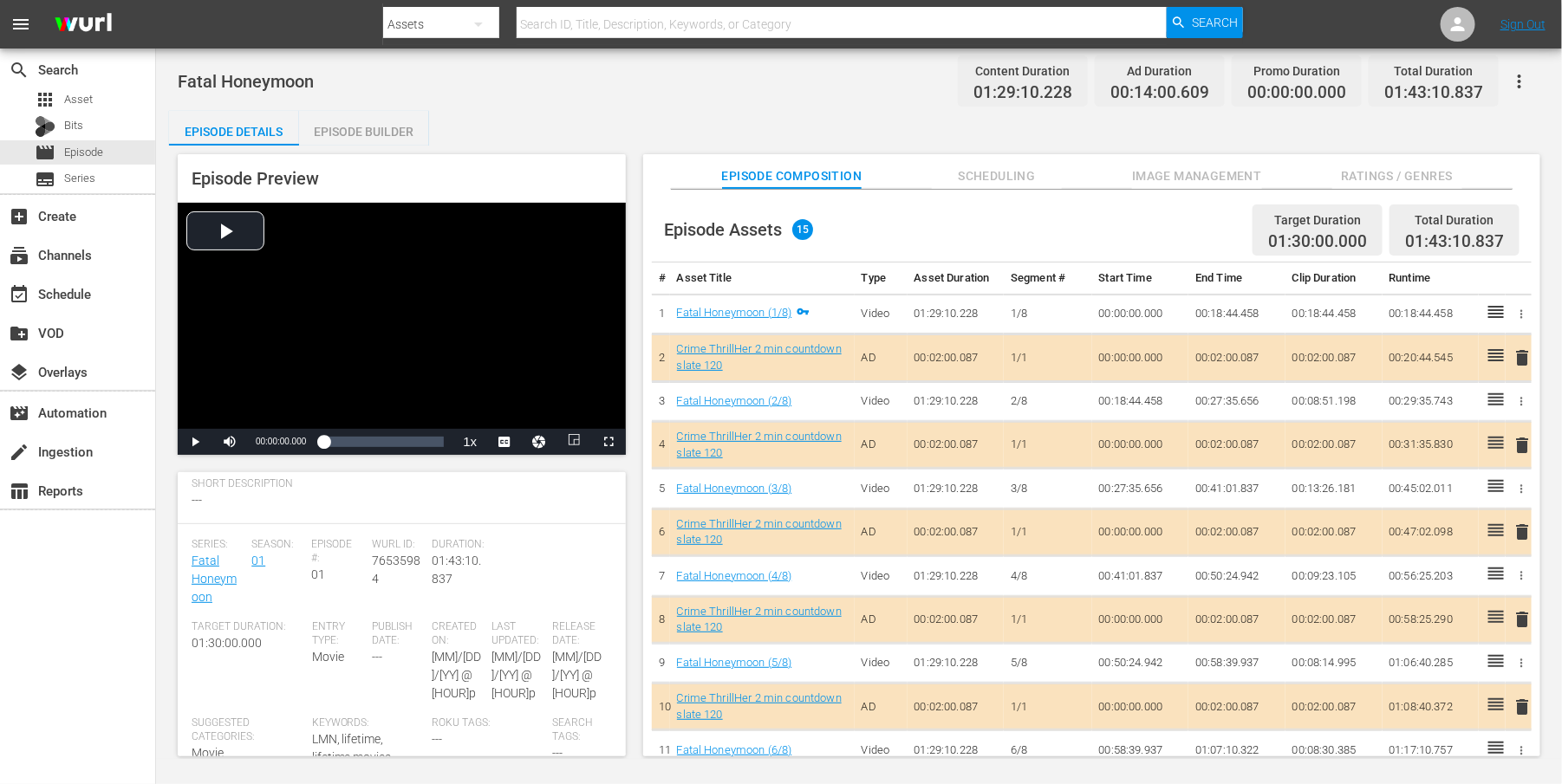 scroll, scrollTop: 95, scrollLeft: 0, axis: vertical 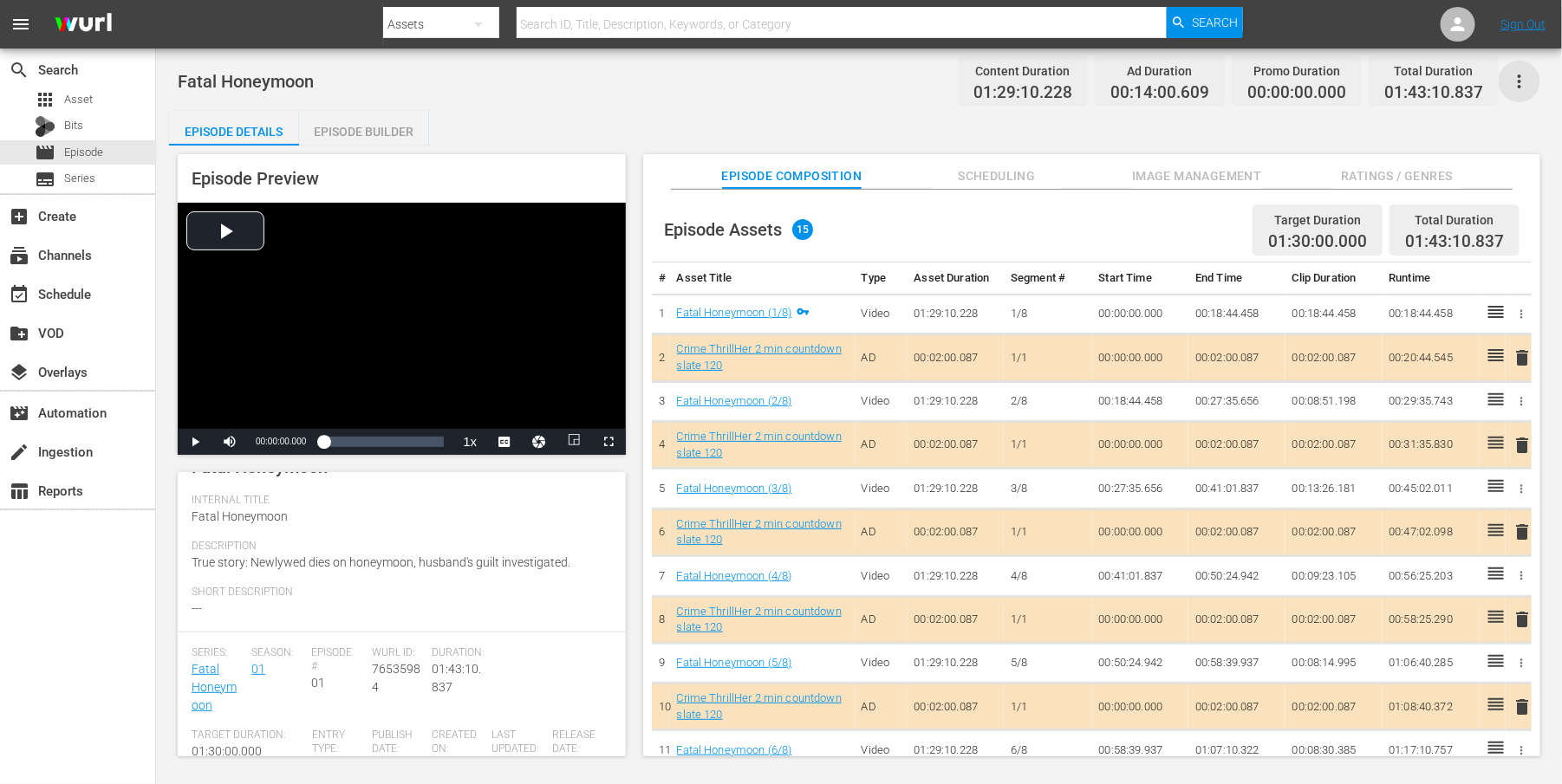 click 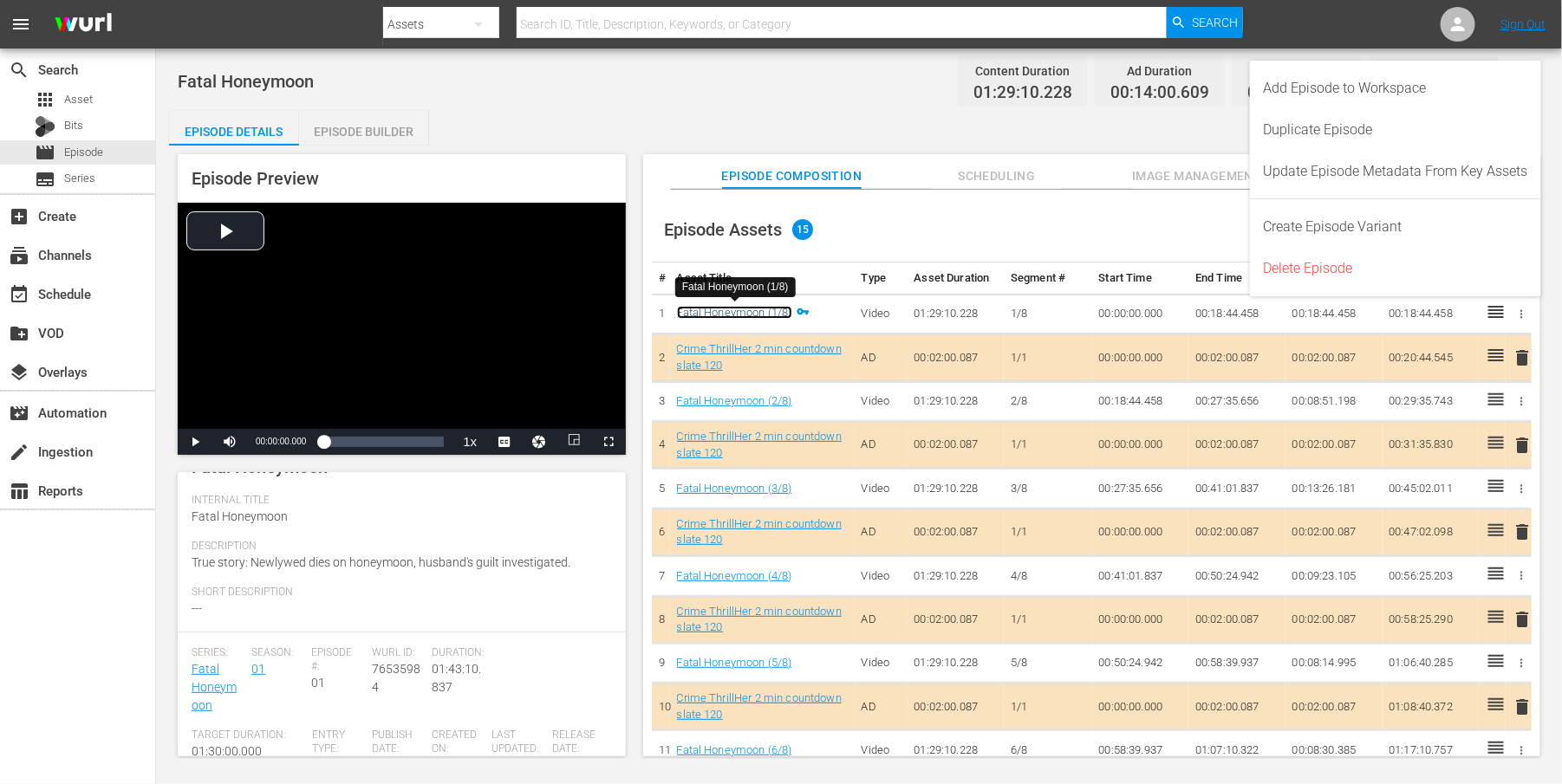 click on "Fatal Honeymoon (1/8)" at bounding box center (734, 312) 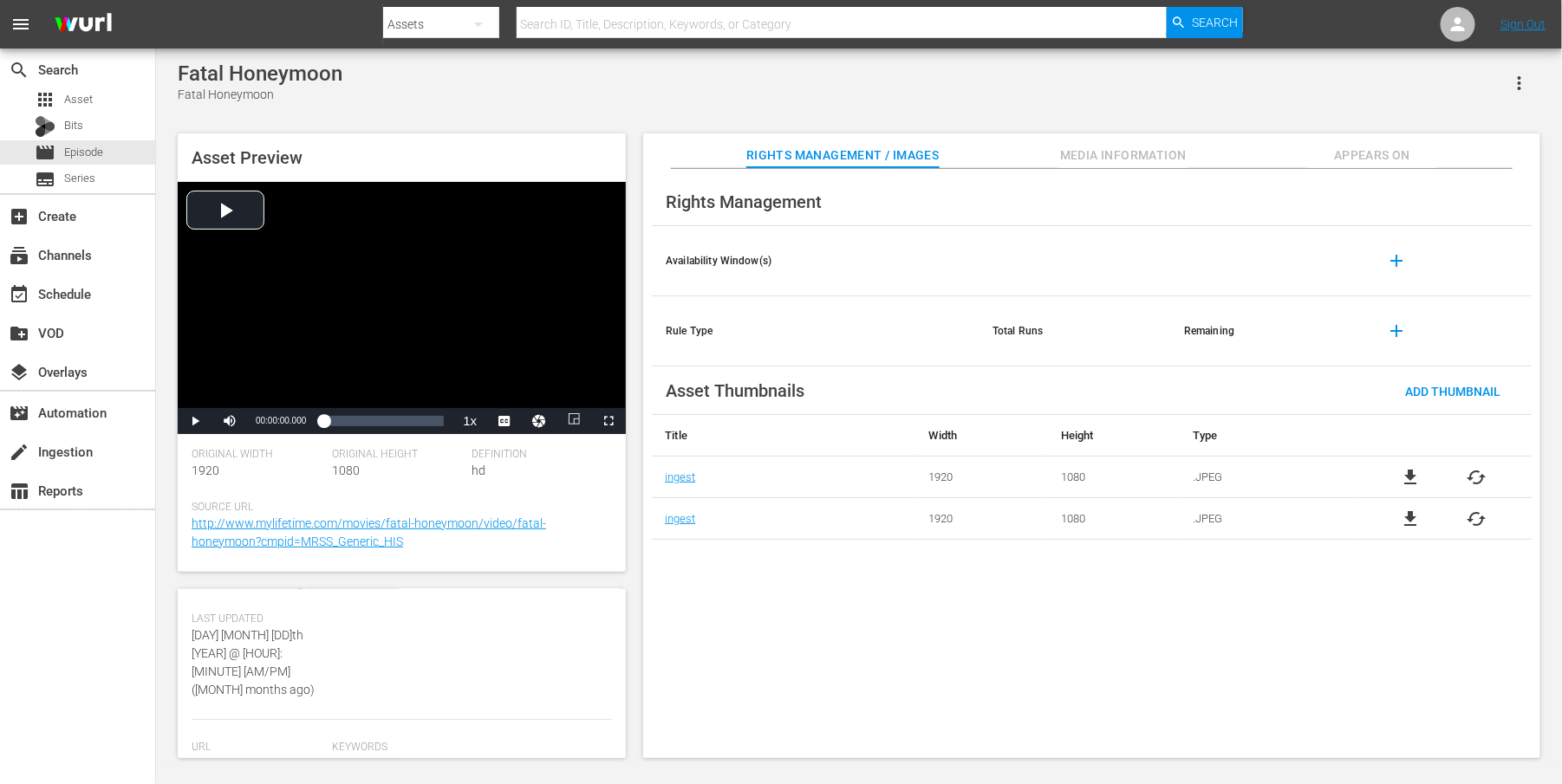 scroll, scrollTop: 468, scrollLeft: 0, axis: vertical 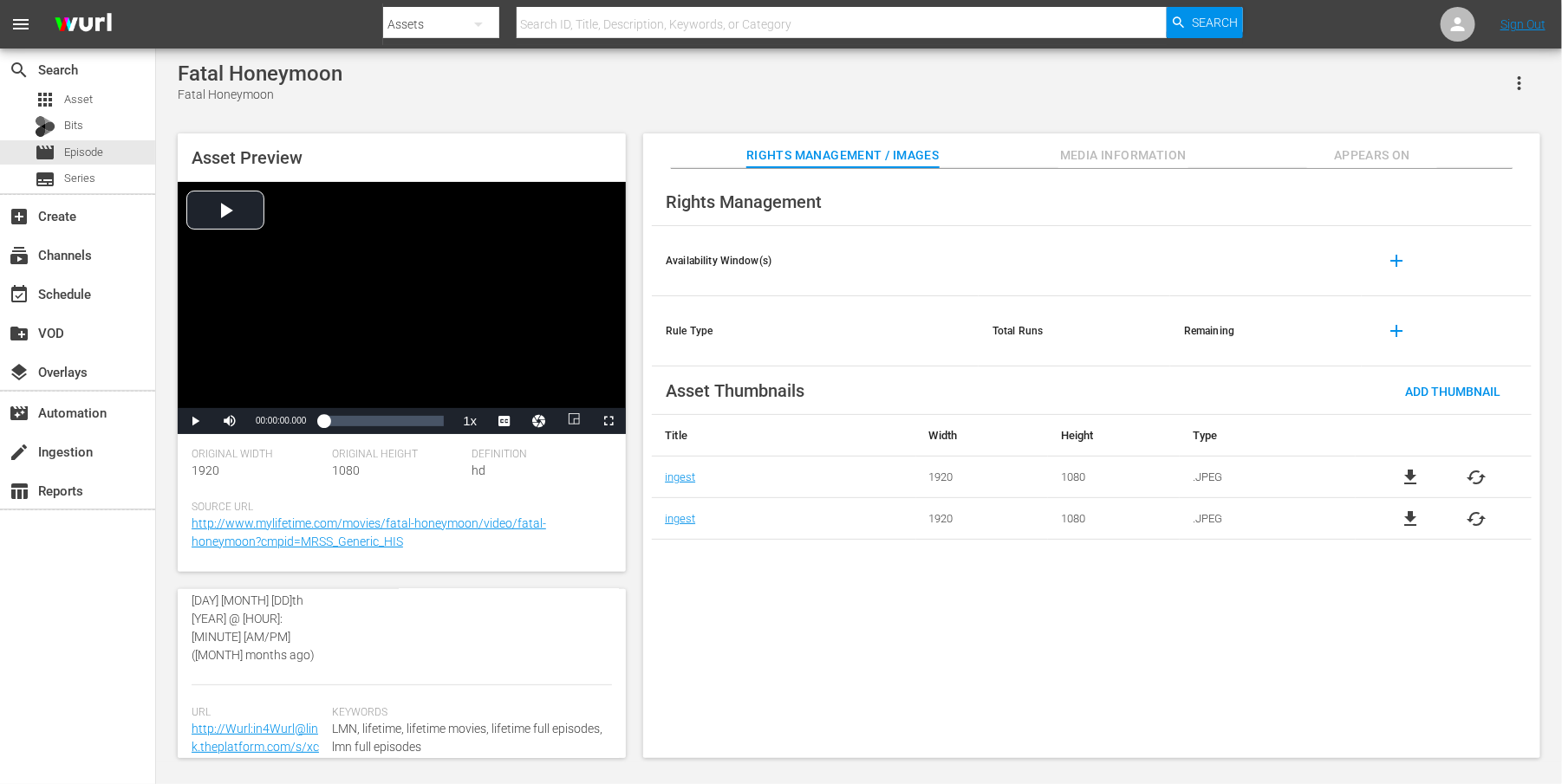 click on "Appears On" at bounding box center (1372, 151) 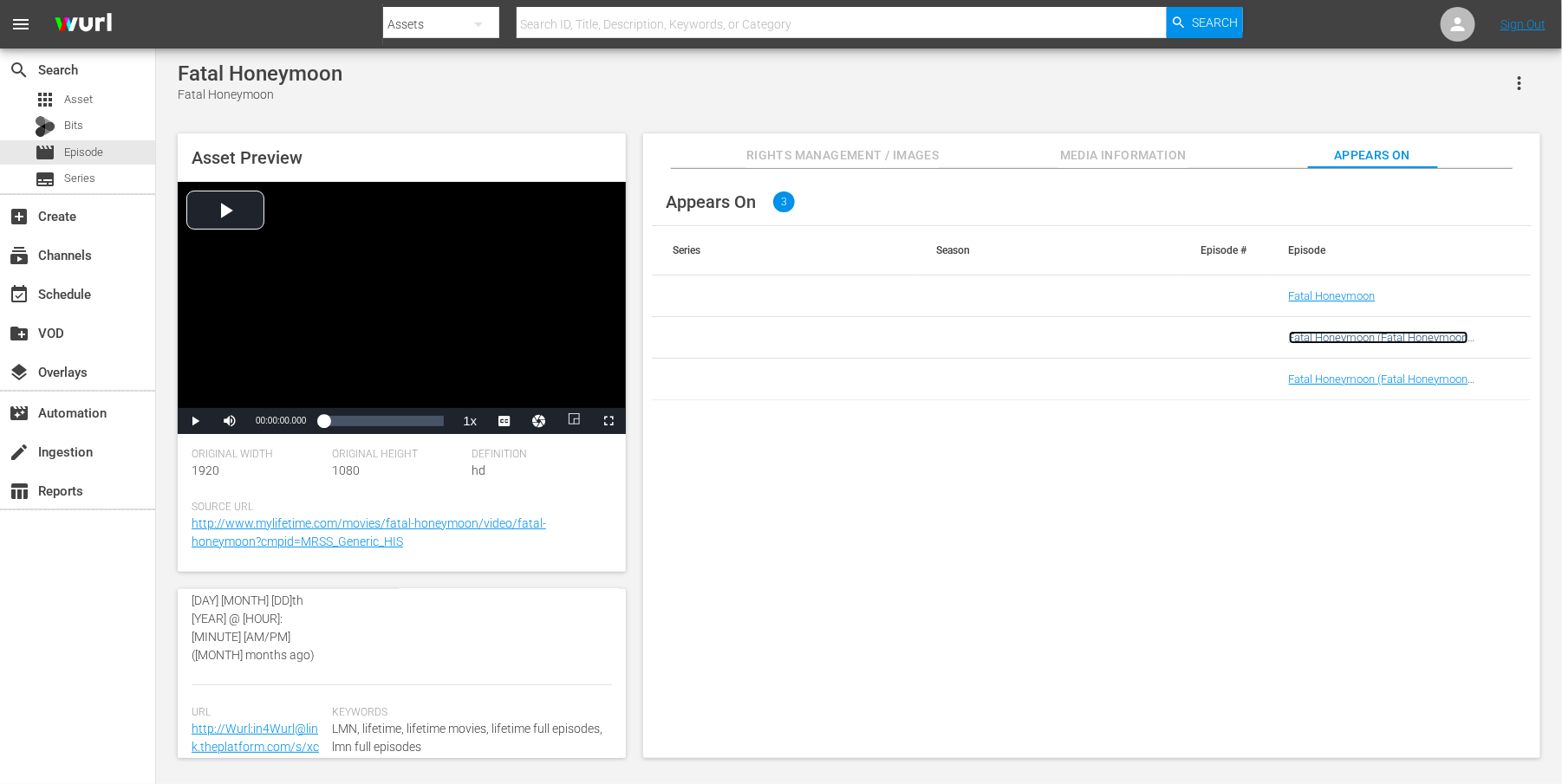 drag, startPoint x: 1337, startPoint y: 326, endPoint x: 1383, endPoint y: 343, distance: 49.040799 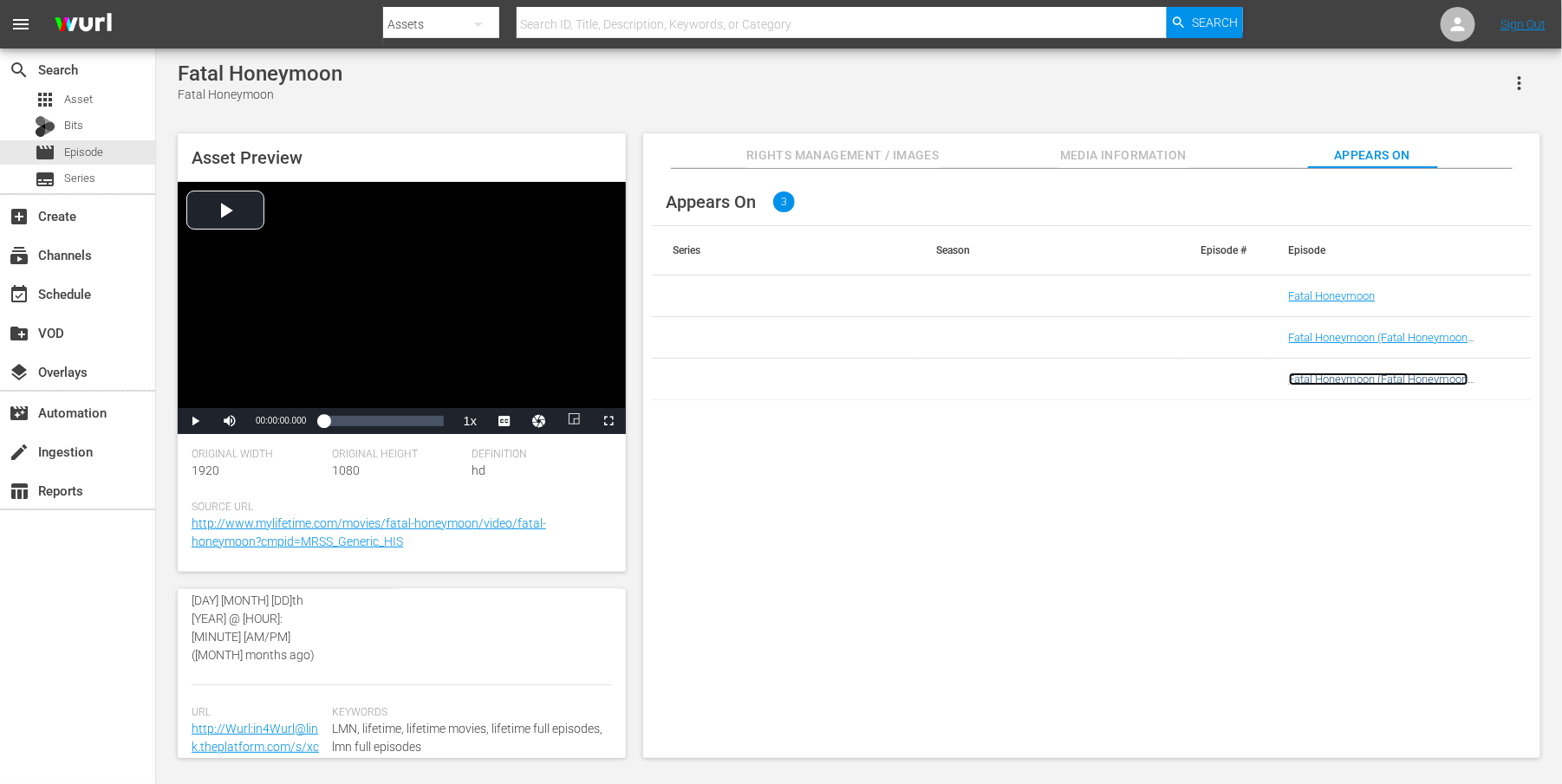 click on "Fatal Honeymoon (Fatal Honeymoon (aenetworks_holidaymoviefavorites_1_01:30:00))" at bounding box center [1408, 386] 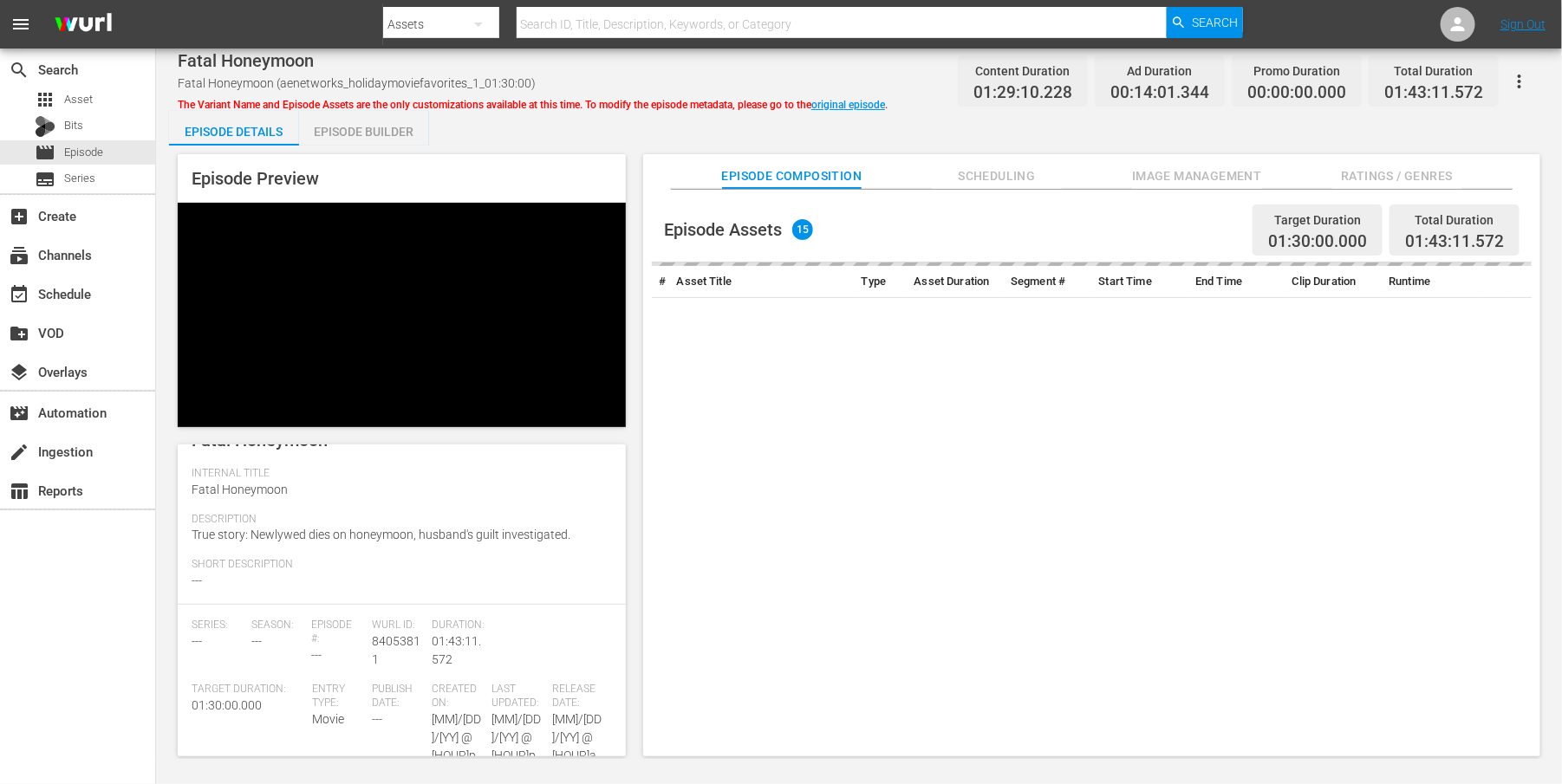 scroll, scrollTop: 325, scrollLeft: 0, axis: vertical 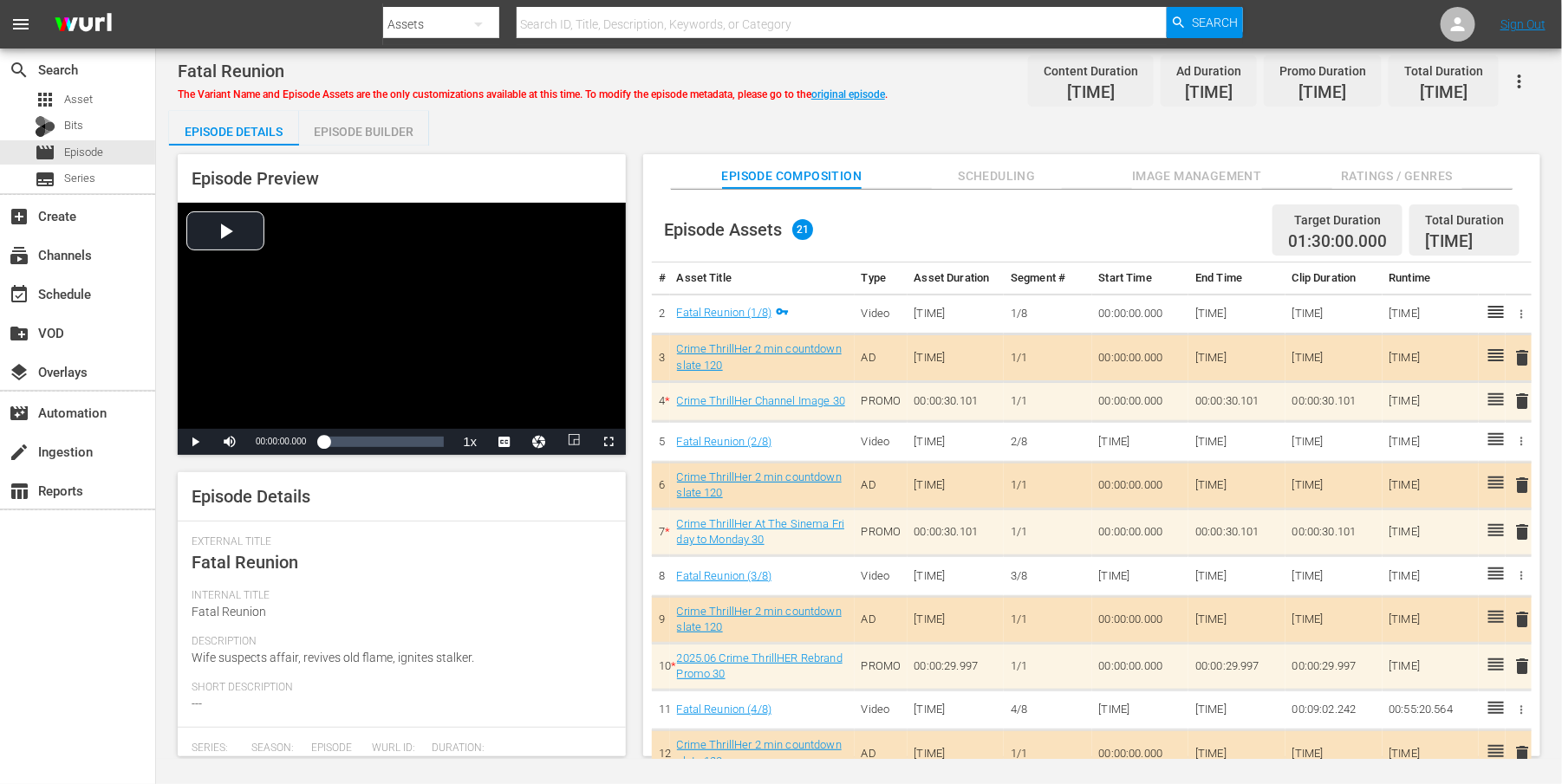 click 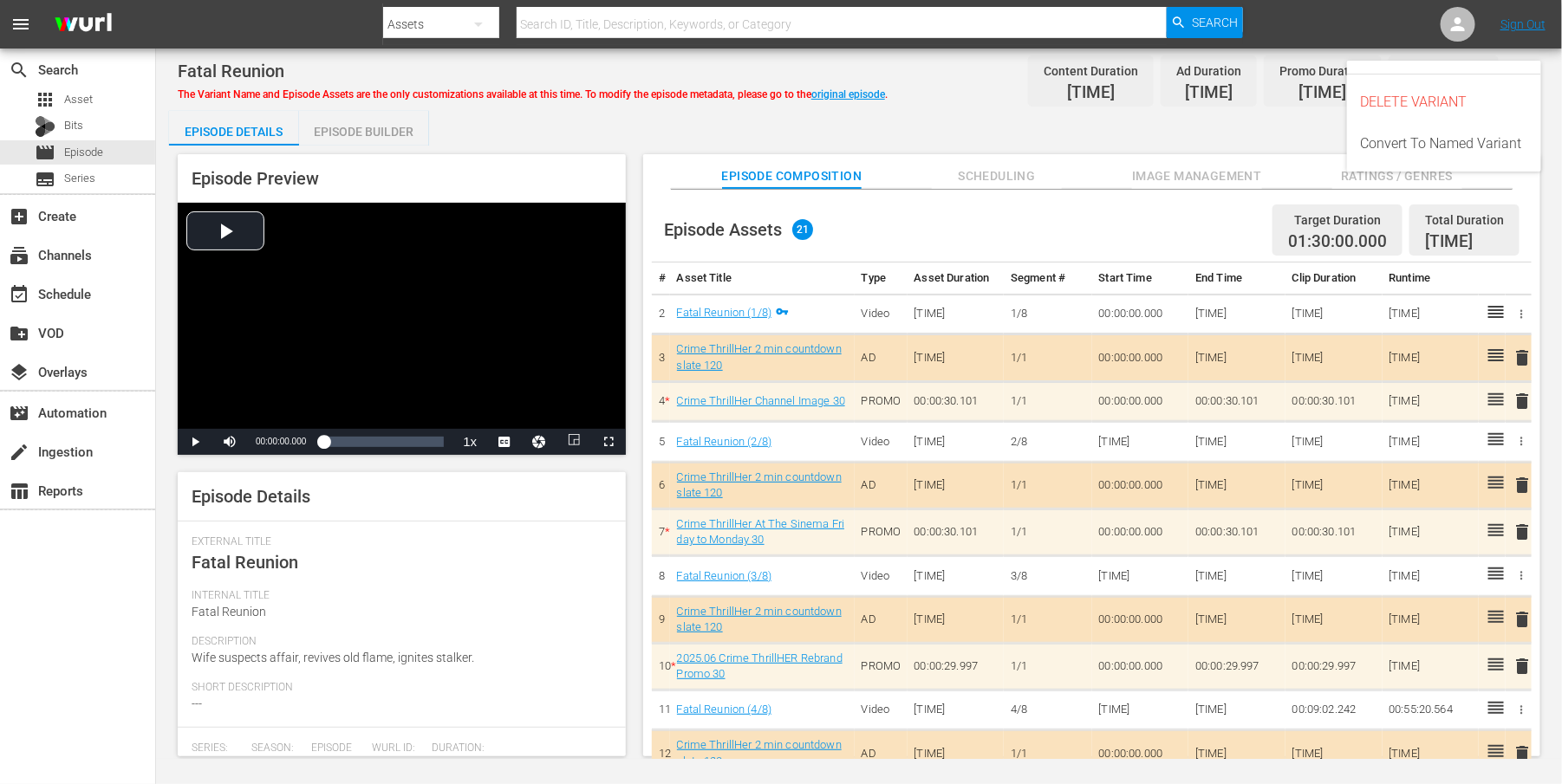 click on "The Variant Name and Episode Assets are the only customizations available at this time. To modify the episode metadata, please go to the  original episode ." at bounding box center (532, 94) 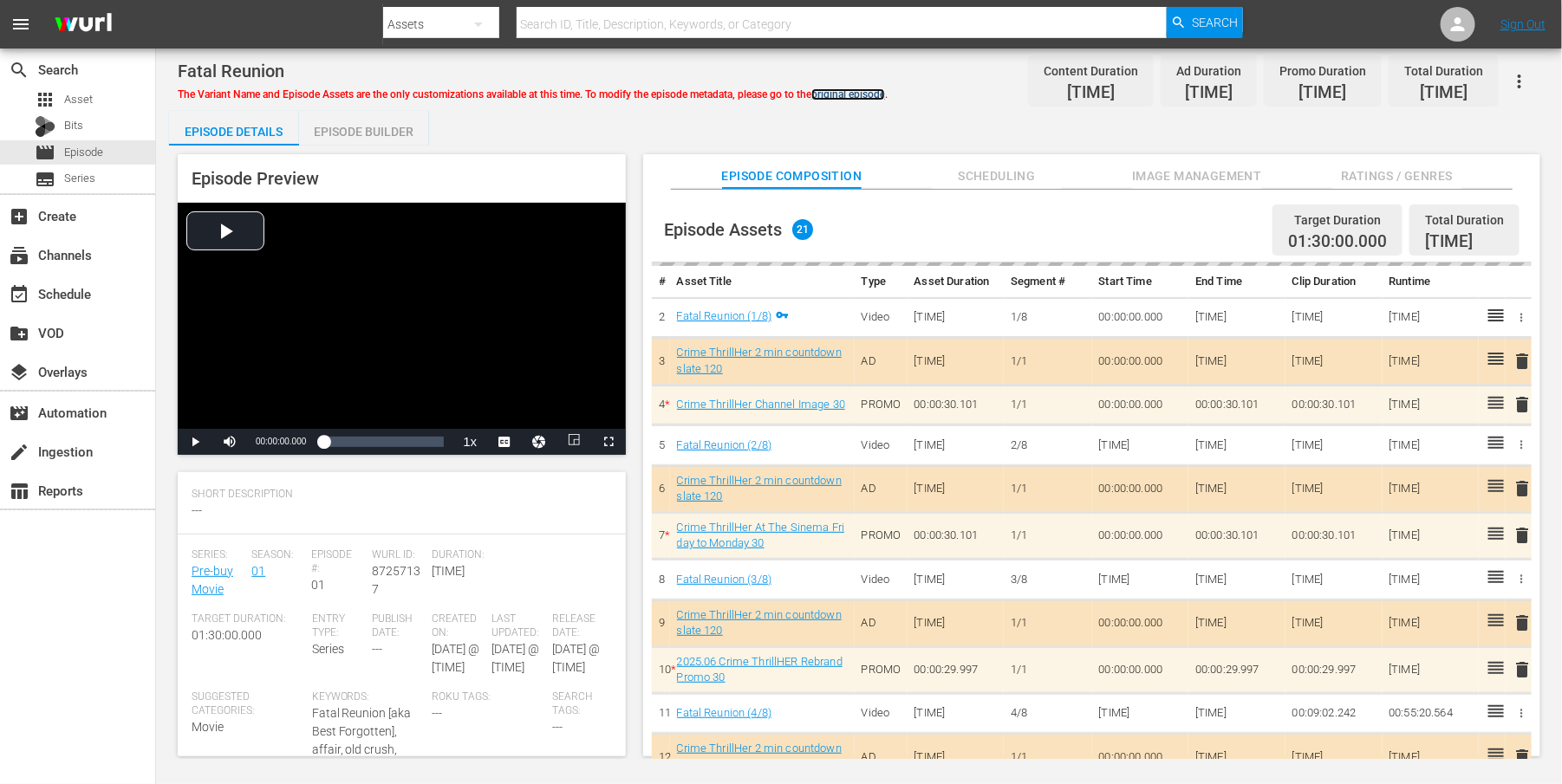 scroll, scrollTop: 217, scrollLeft: 0, axis: vertical 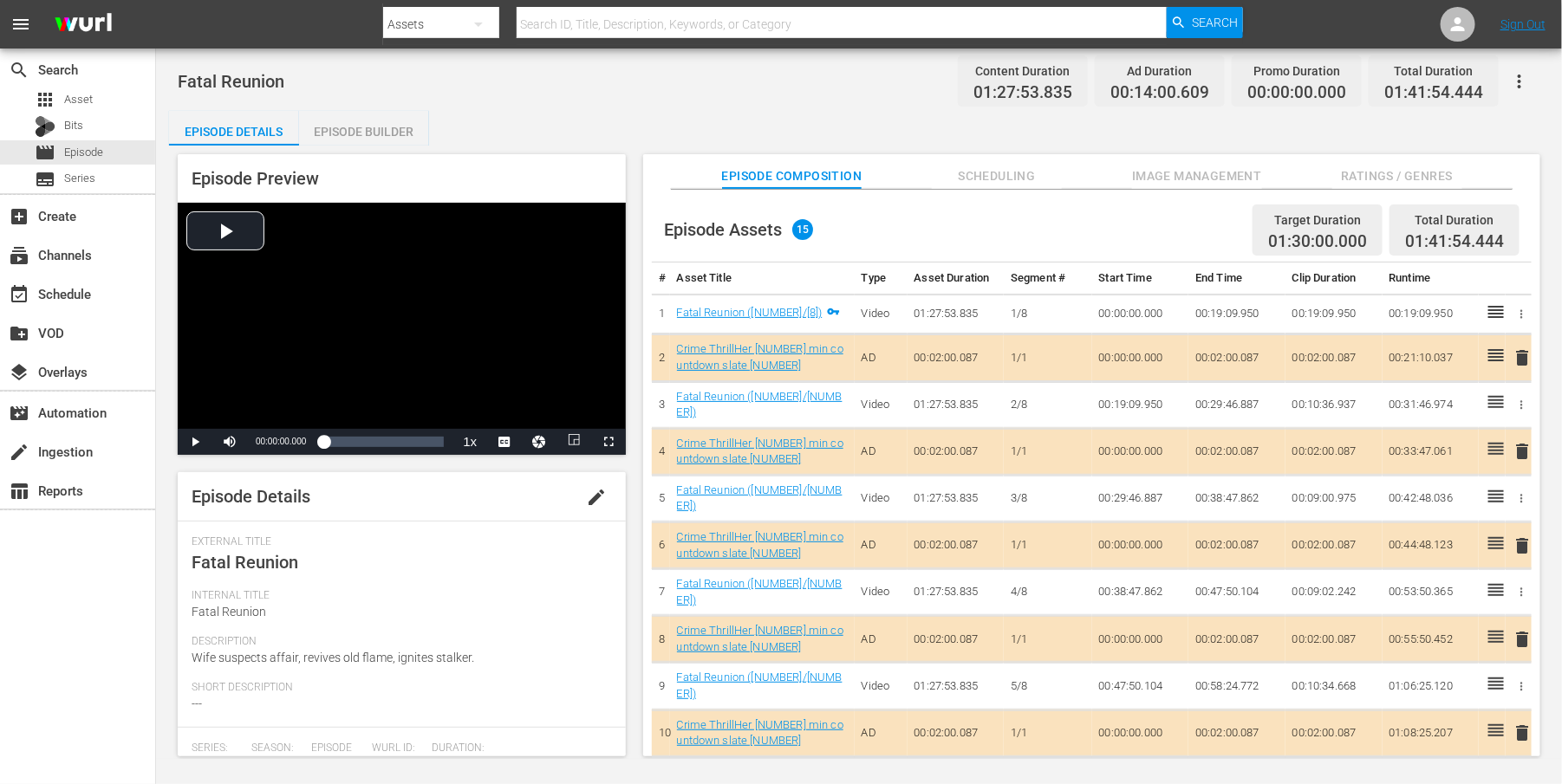 click on "edit" at bounding box center [596, 497] 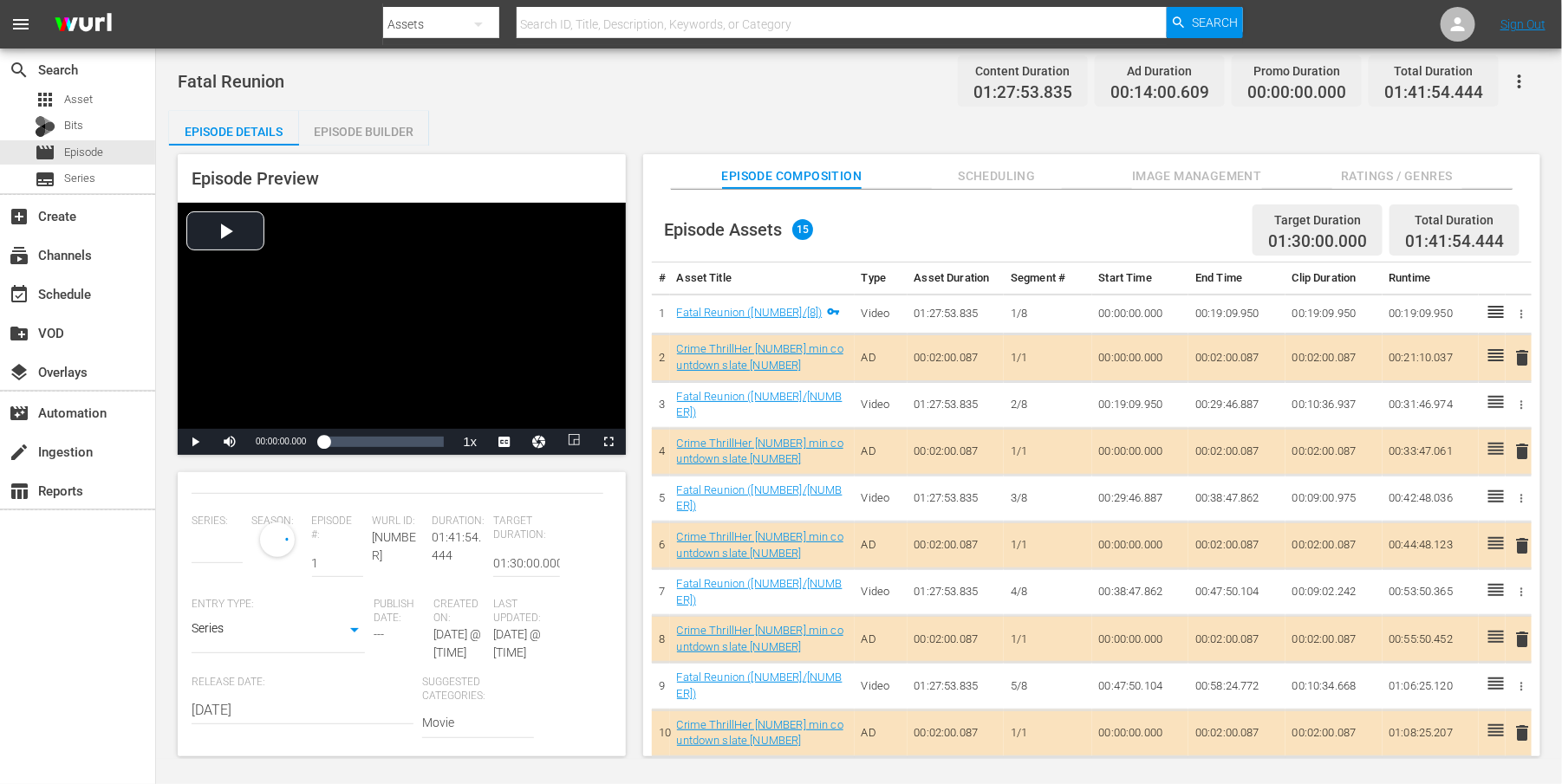 scroll, scrollTop: 325, scrollLeft: 0, axis: vertical 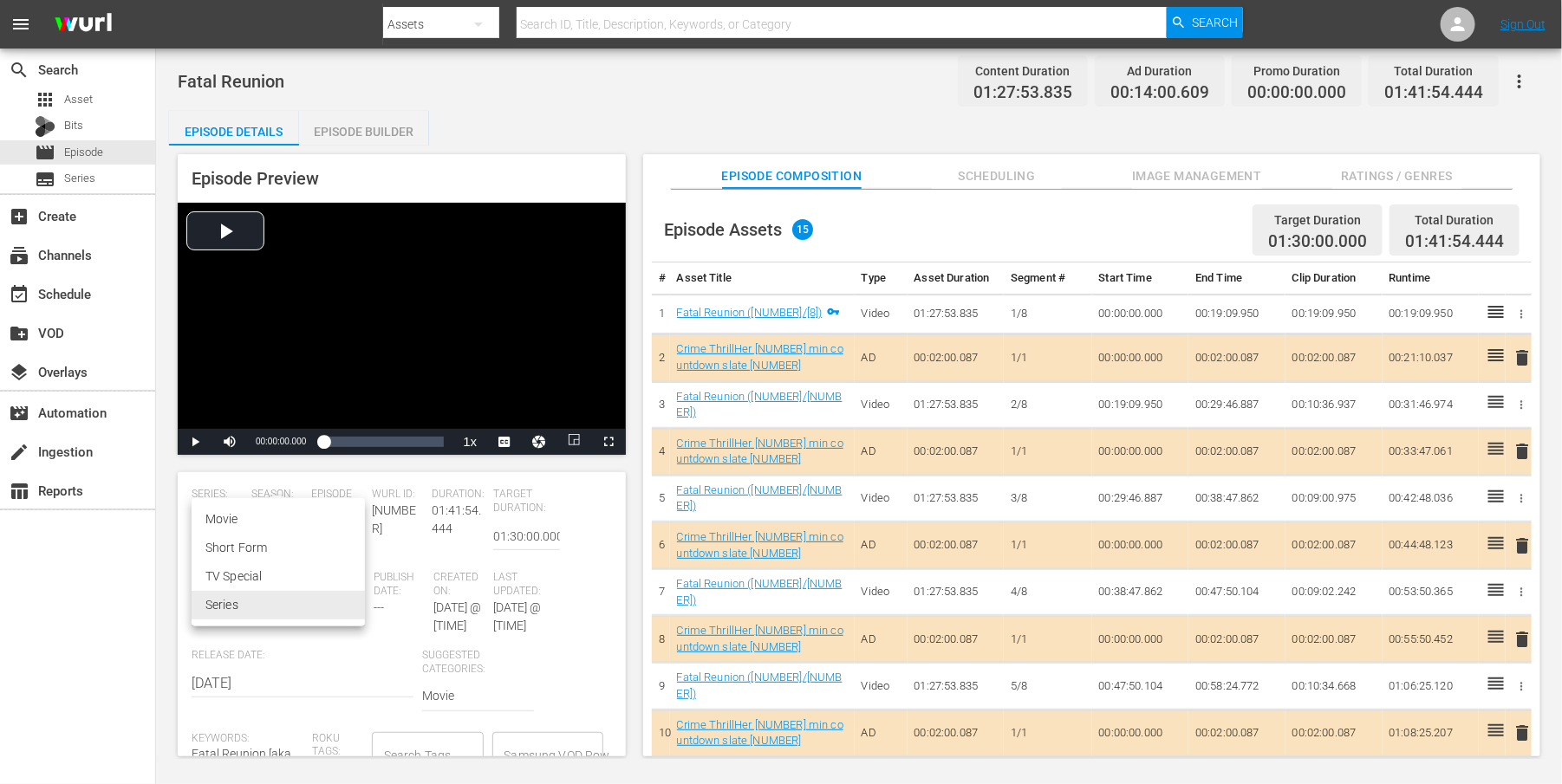 click on "menu Search By Assets Search ID, Title, Description, Keywords, or Category Search Sign Out search   Search apps Asset Bits movie Episode subtitles Series add_box   Create subscriptions   Channels event_available   Schedule create_new_folder   VOD layers   Overlays movie_filter   Automation create   Ingestion table_chart   Reports Fatal Reunion Content Duration 01:27:53.835 Ad Duration 00:14:00.609 Promo Duration 00:00:00.000 Total Duration 01:41:54.444 Episode Details Episode Builder Episode Preview Video Player is loading. Play Video Play Mute Current Time  00:00:00.000 / Duration  01:27:53.835 Loaded :  0.11% 00:00:00.000   1x Playback Rate 2x 1.5x 1x , selected 0.5x 0.1x Chapters Chapters Descriptions descriptions off , selected Captions captions settings , opens captions settings dialog captions off , selected english en-us Audio Track default , selected Picture-in-Picture Fullscreen This is a modal window. Beginning of dialog window. Escape will cancel and close the window. Text Color" at bounding box center [781, 392] 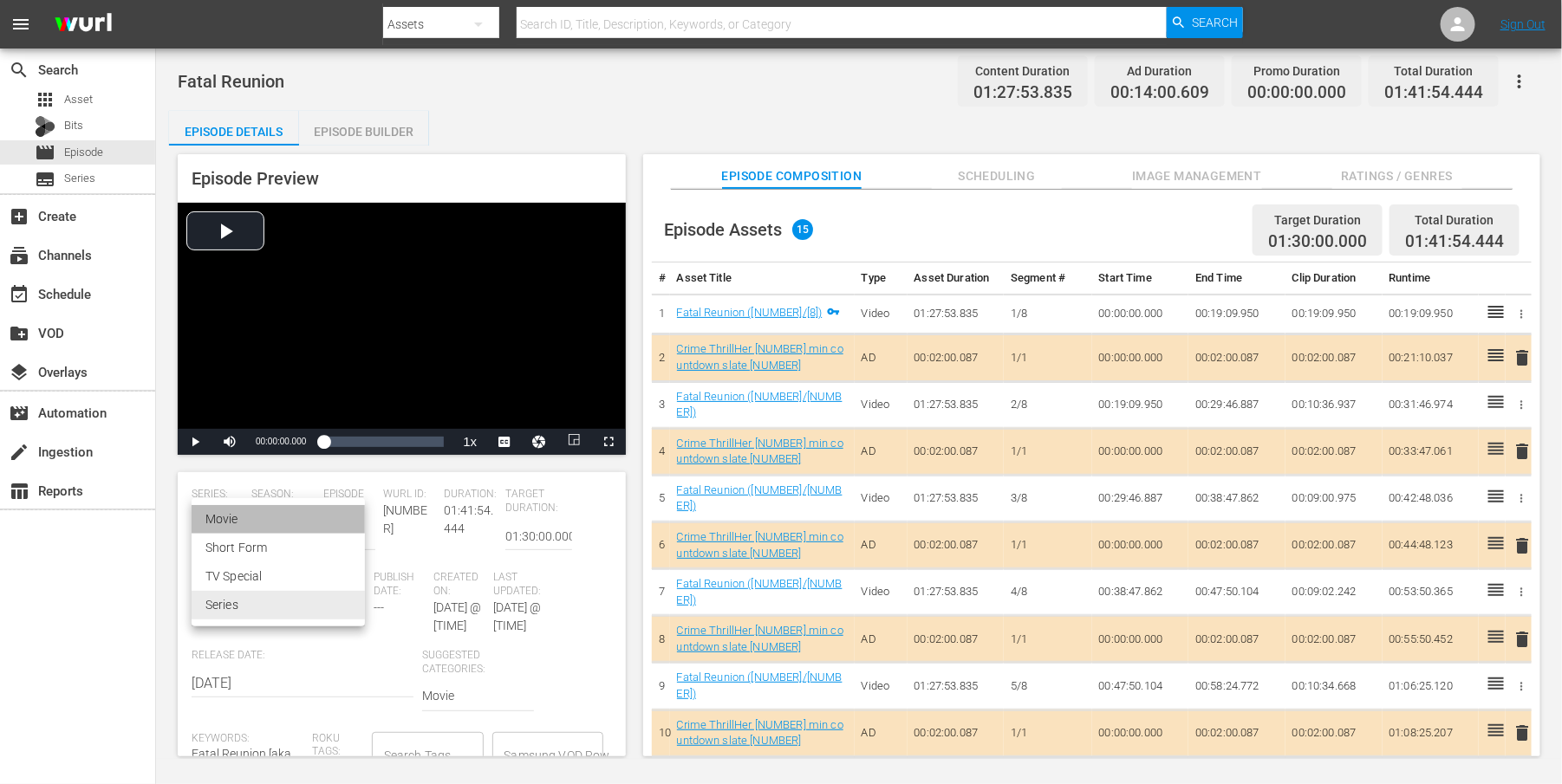 click on "Movie" at bounding box center [278, 519] 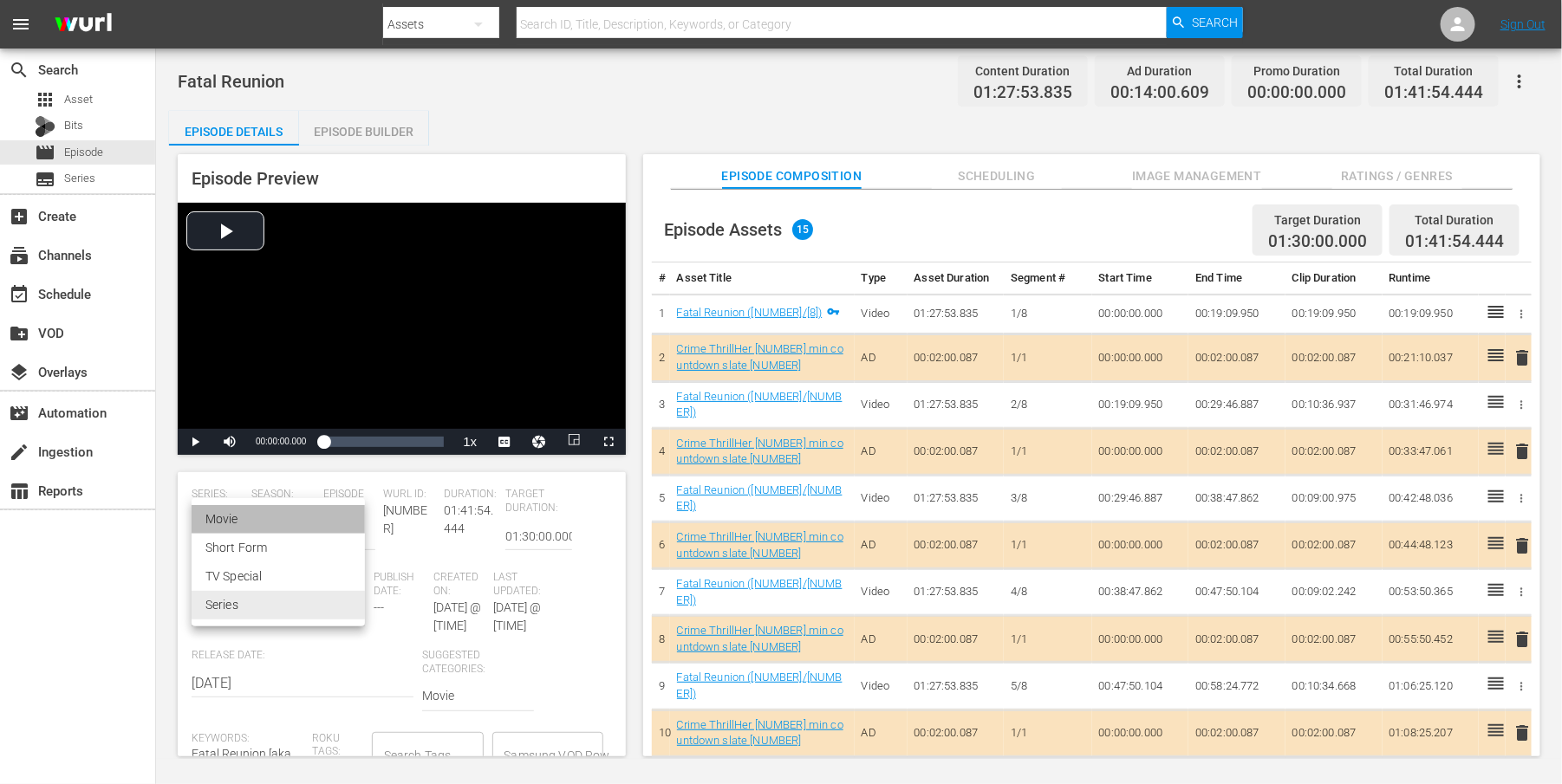 type on "MOVIE" 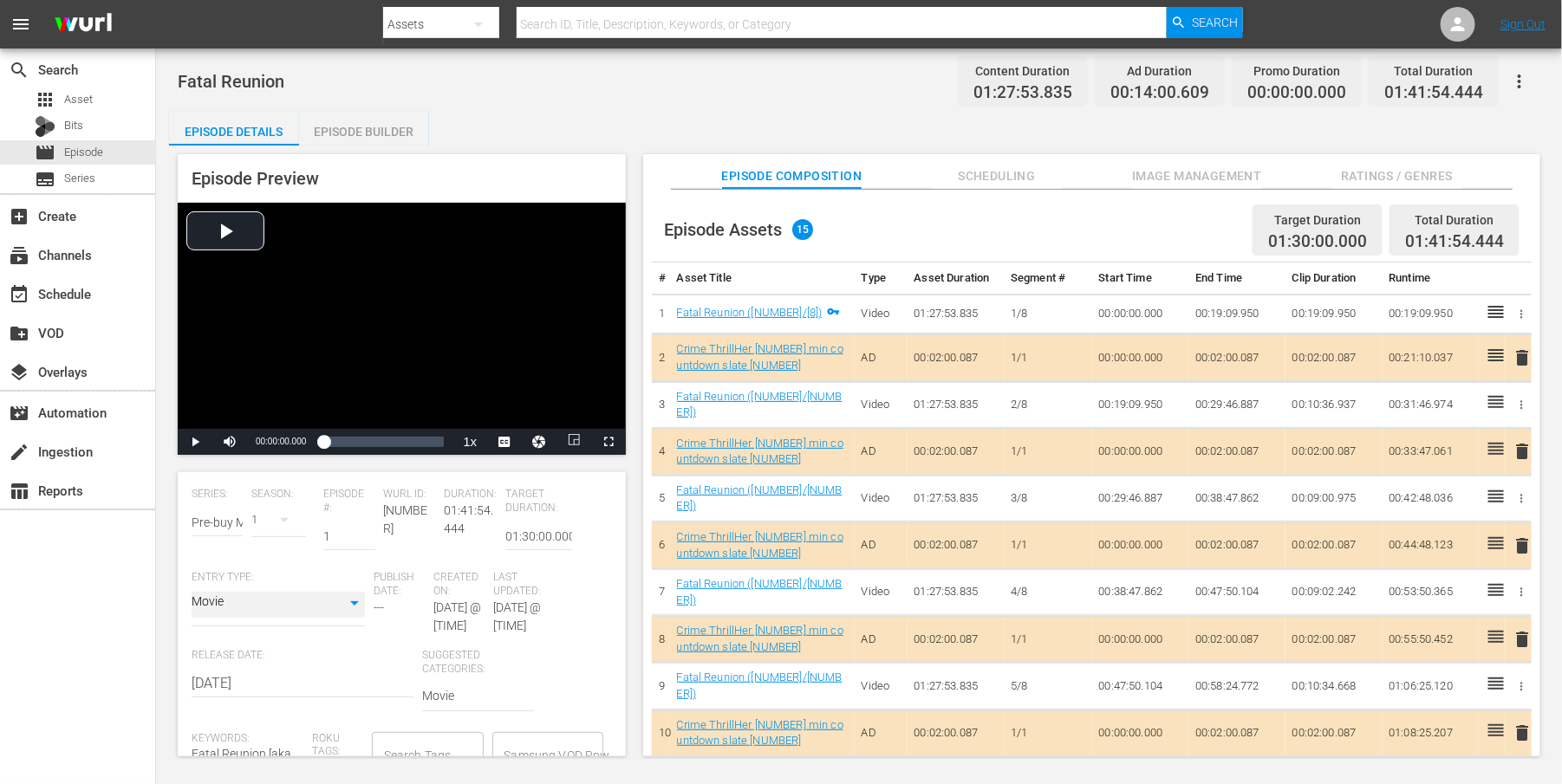 type on "Pre-buy Movie" 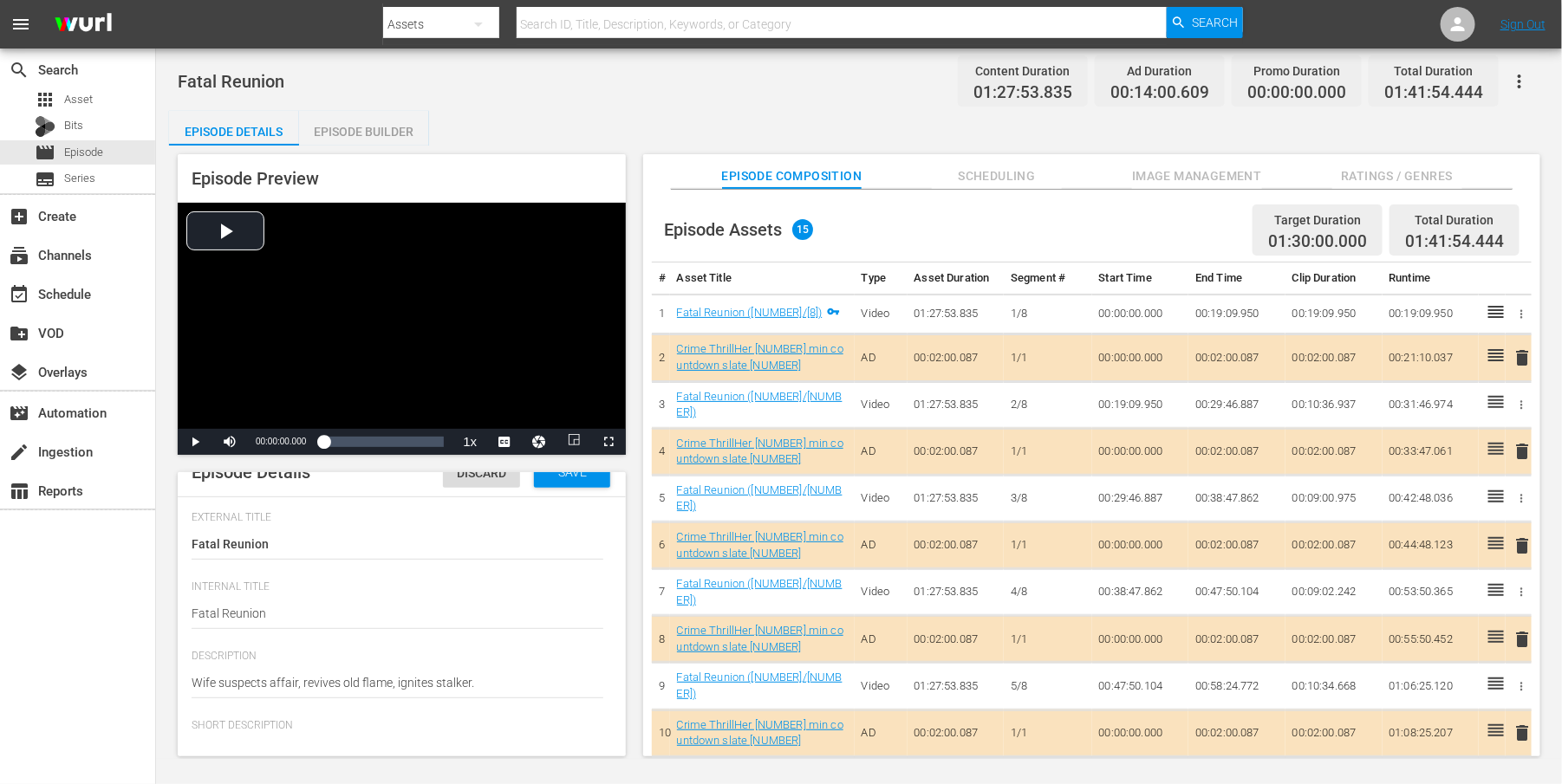 scroll, scrollTop: 0, scrollLeft: 0, axis: both 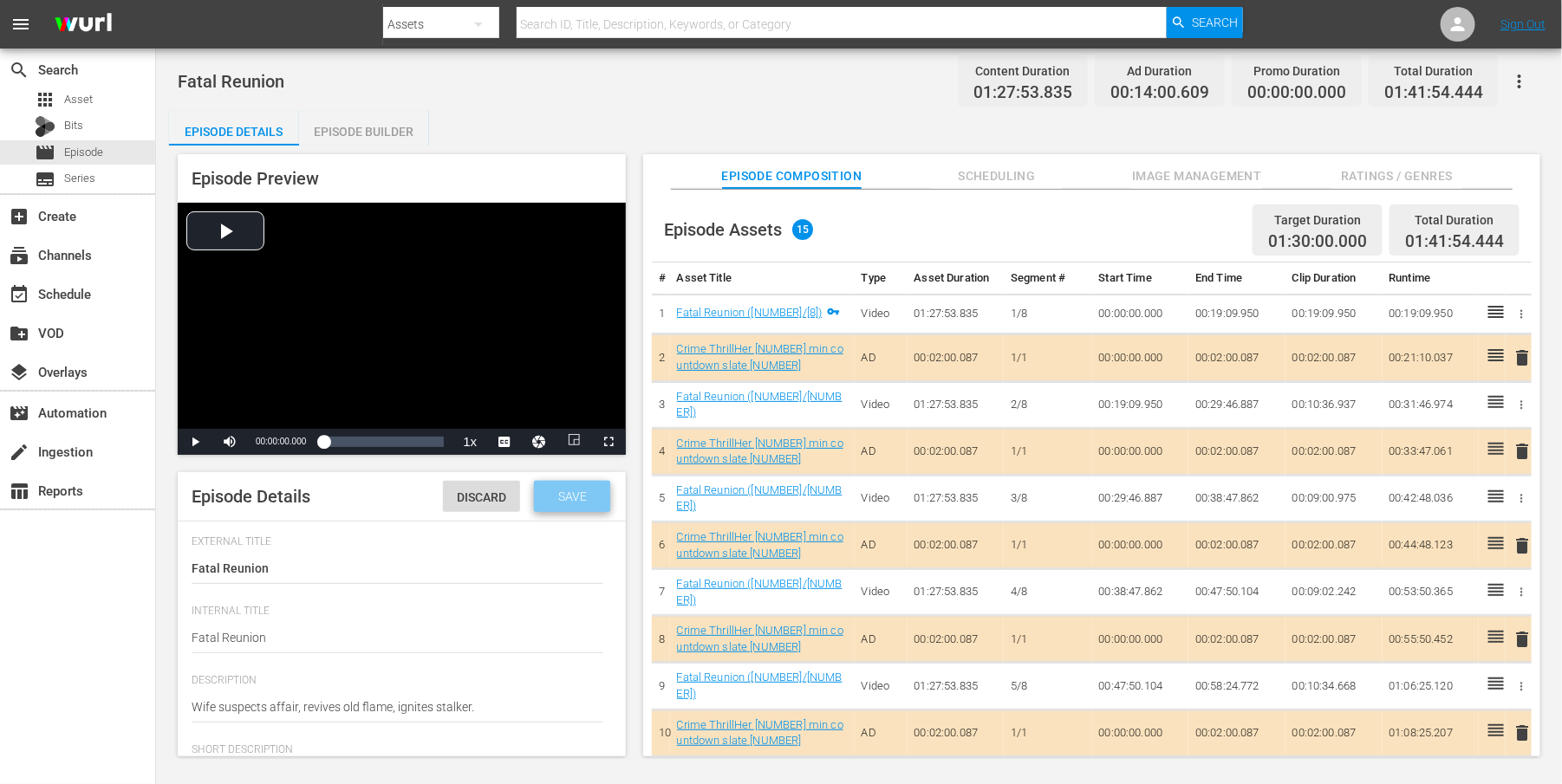 click on "Save" at bounding box center (572, 496) 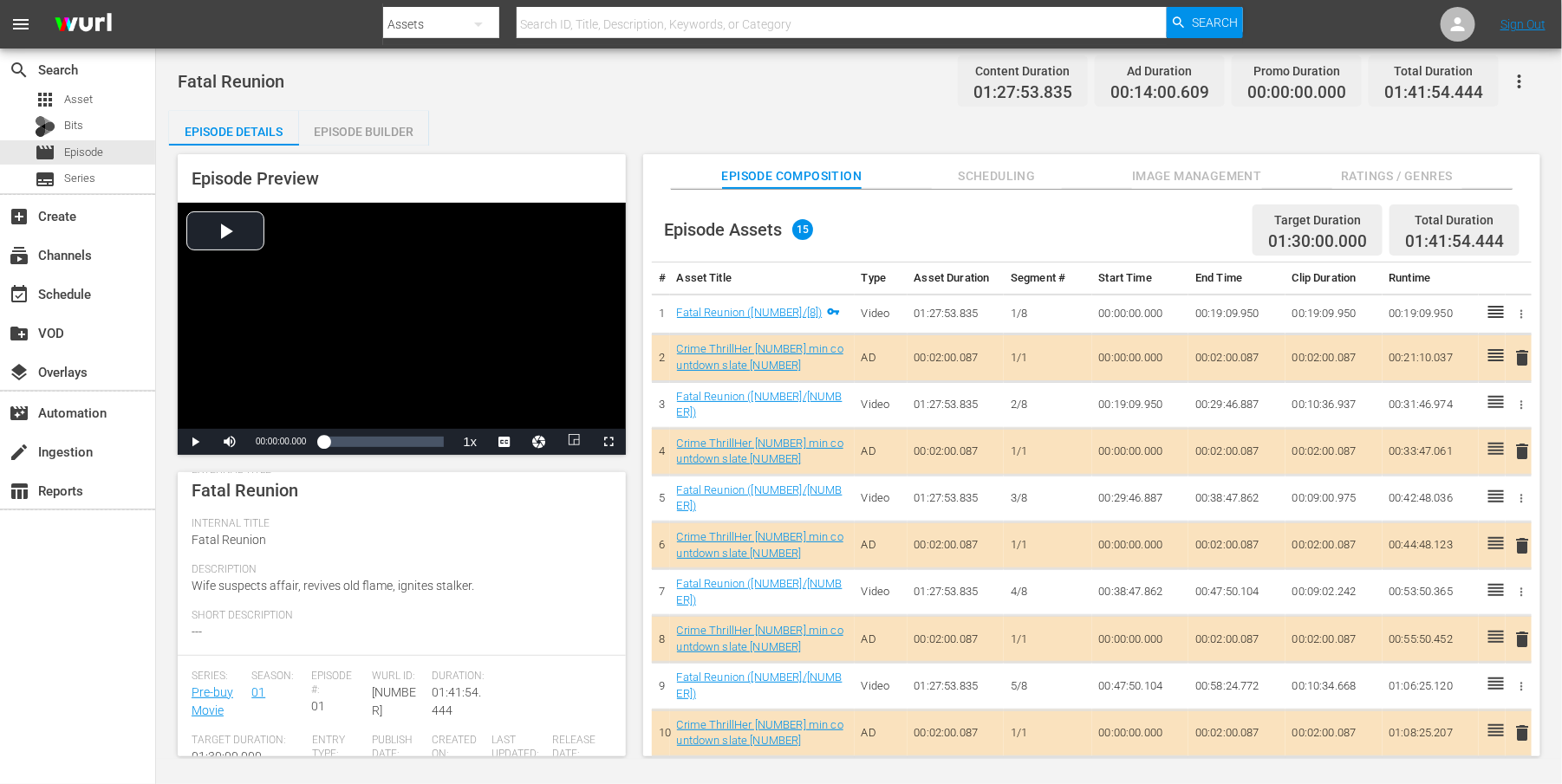 scroll, scrollTop: 108, scrollLeft: 0, axis: vertical 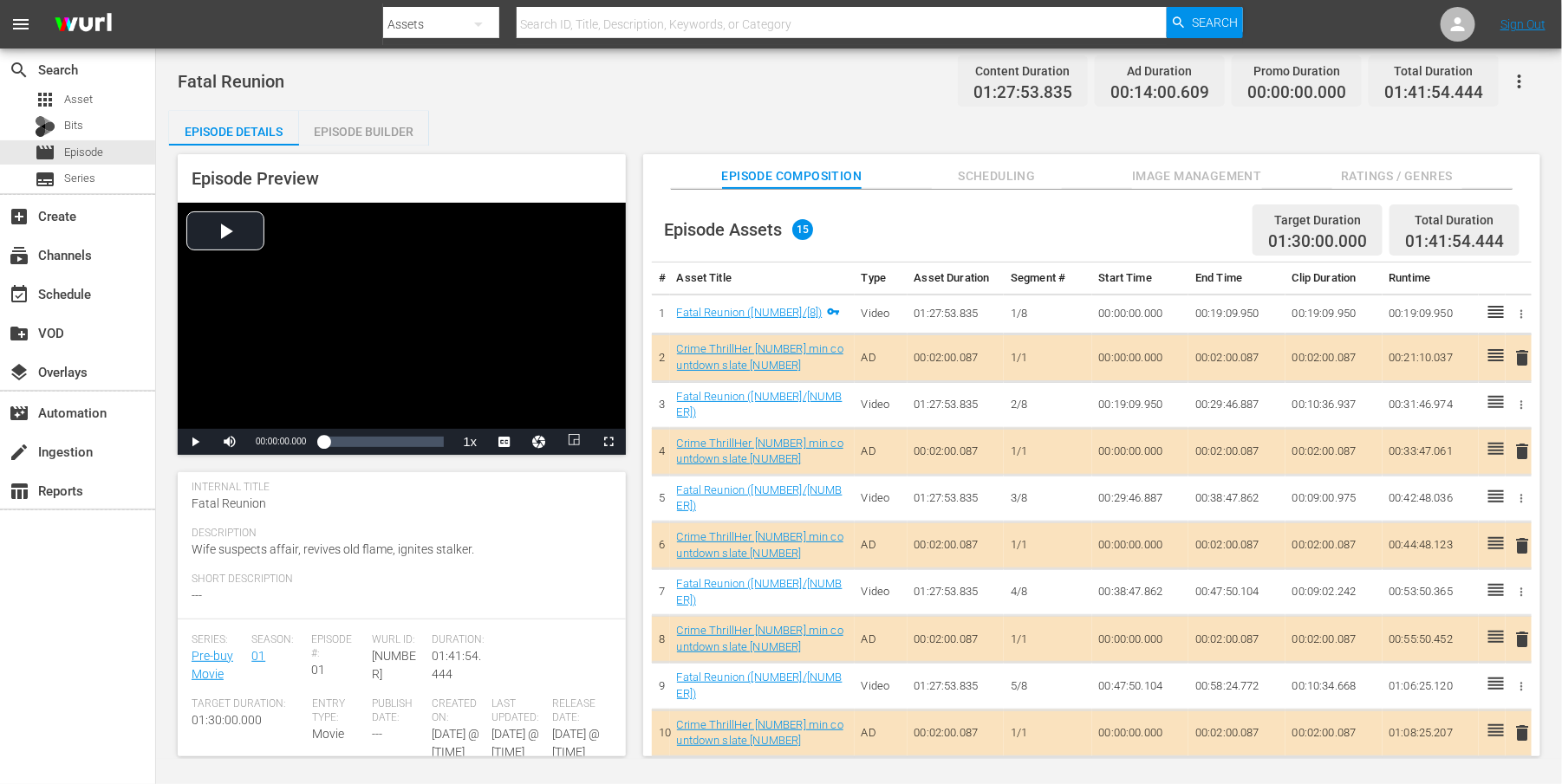 click 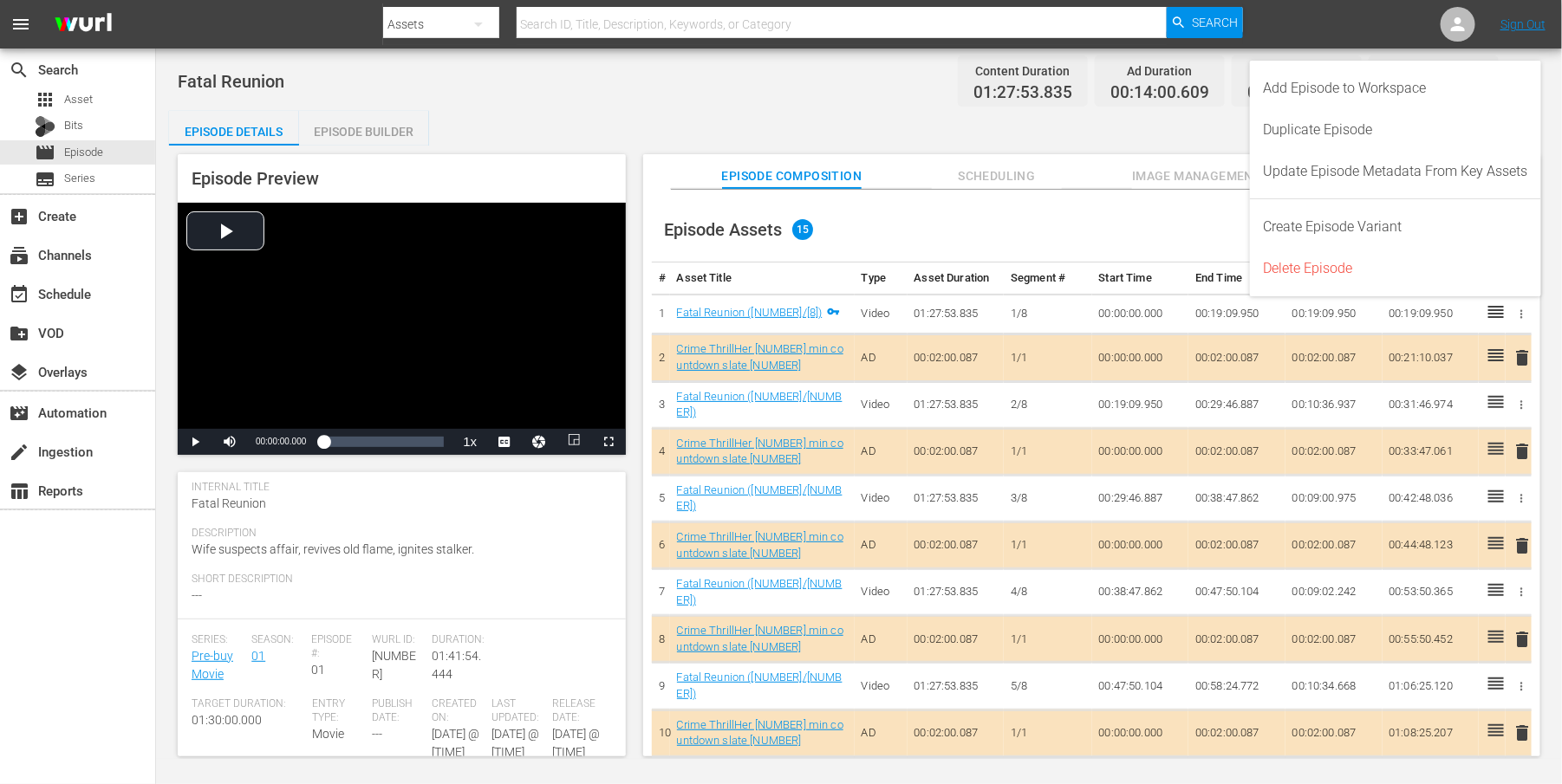click on "Fatal Reunion (1/8)" at bounding box center [762, 314] 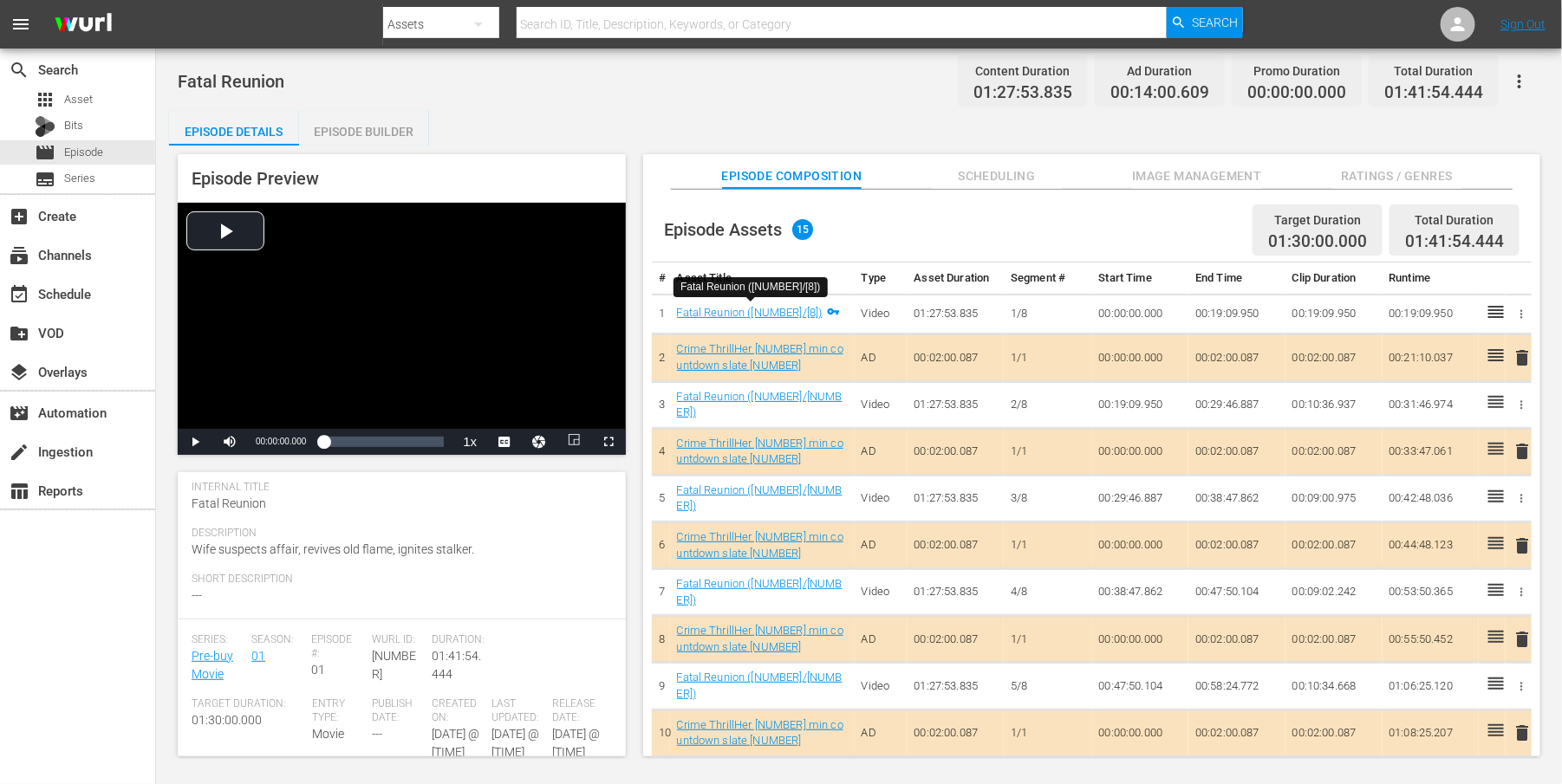 click 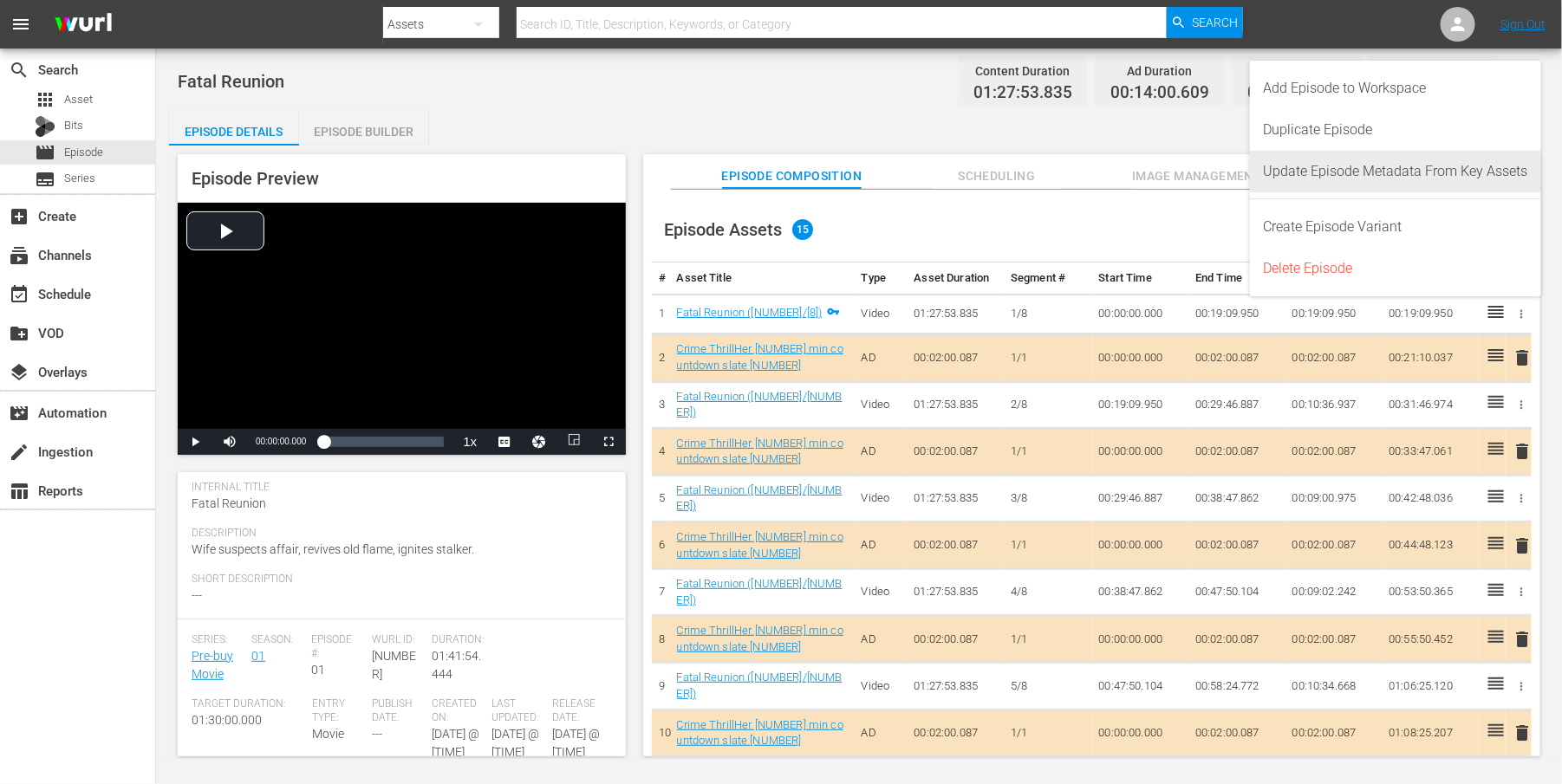 click on "Update Episode Metadata From Key Assets" at bounding box center (1396, 172) 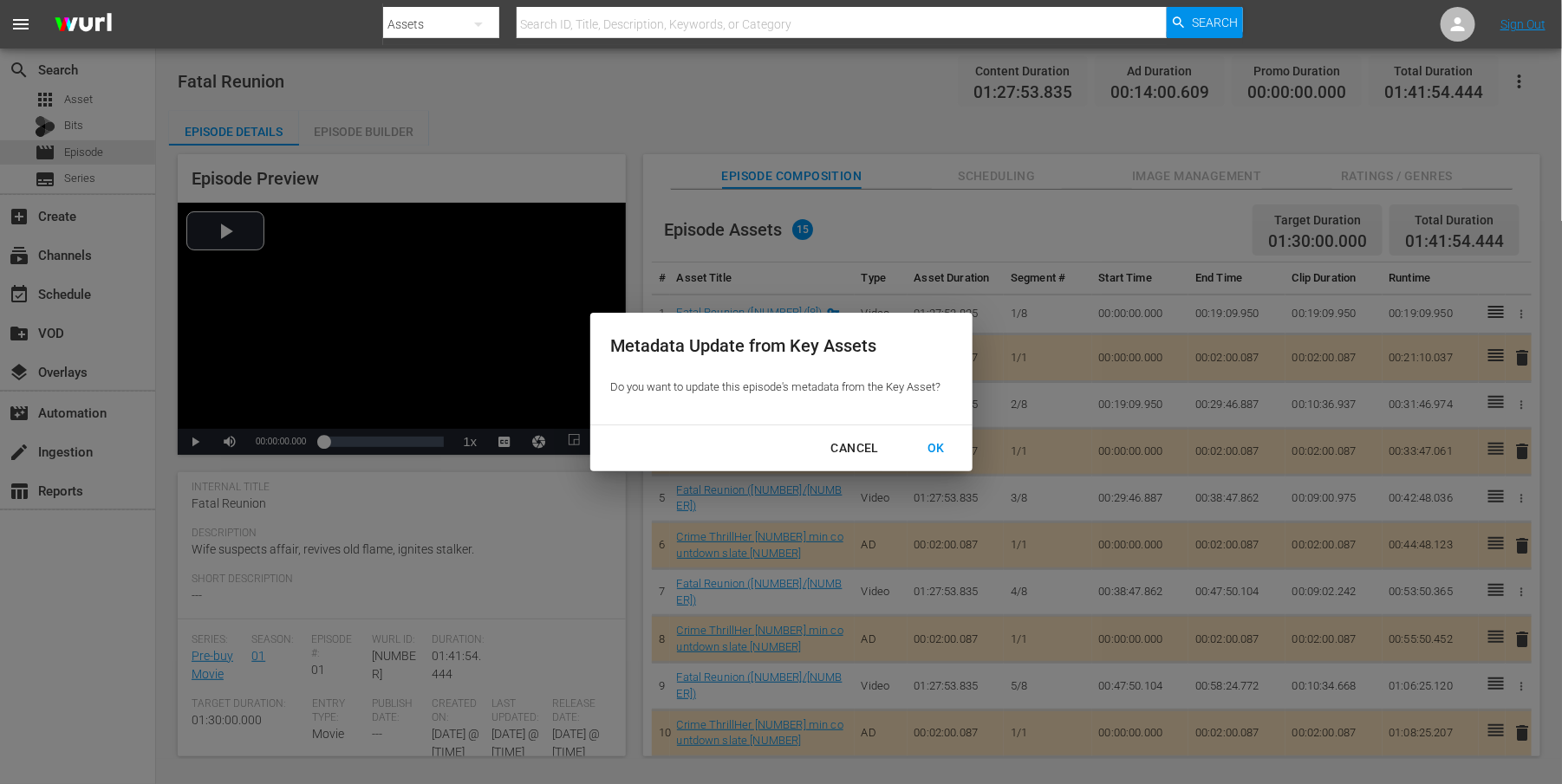 click on "OK" at bounding box center [936, 448] 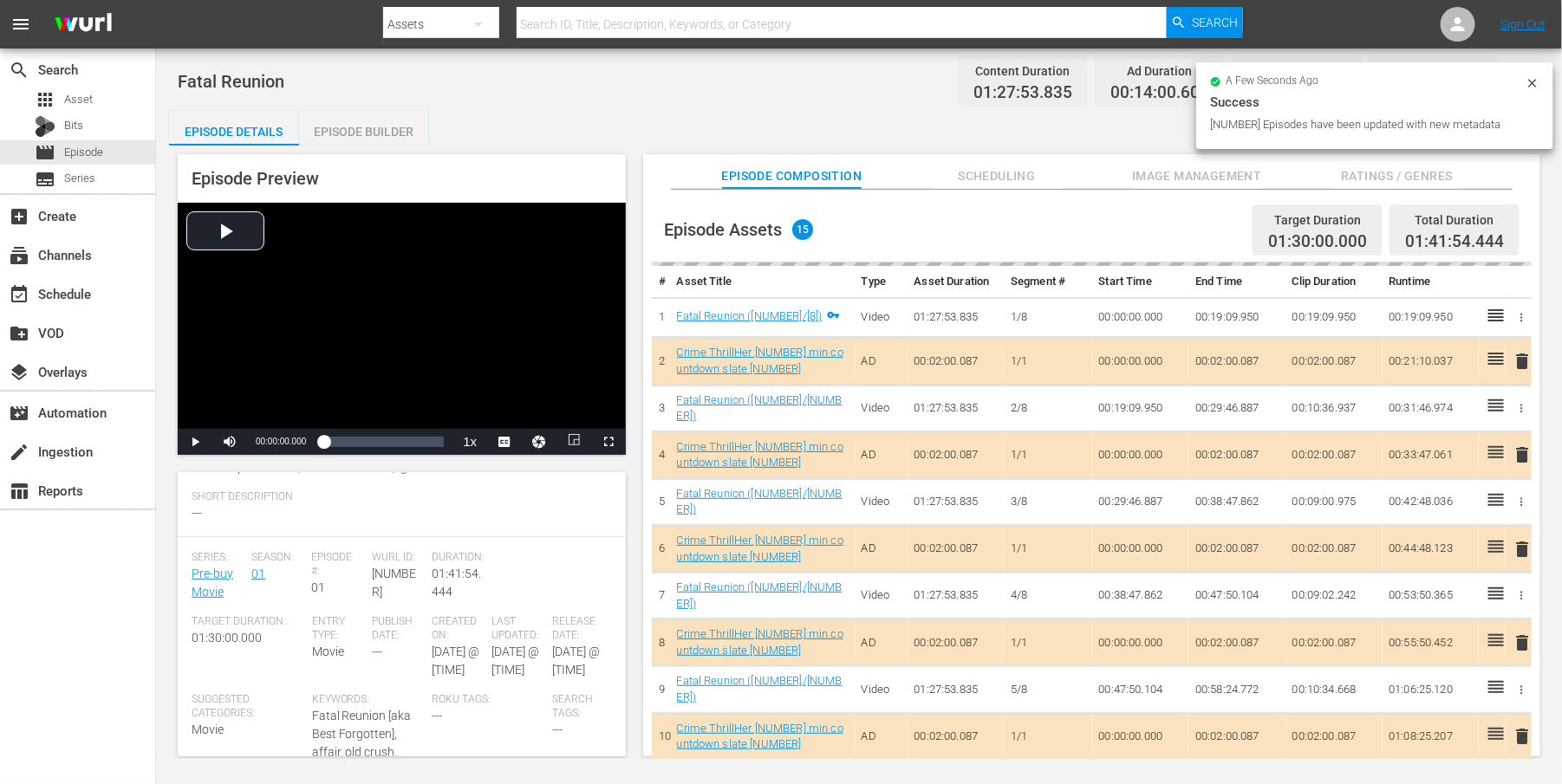 scroll, scrollTop: 217, scrollLeft: 0, axis: vertical 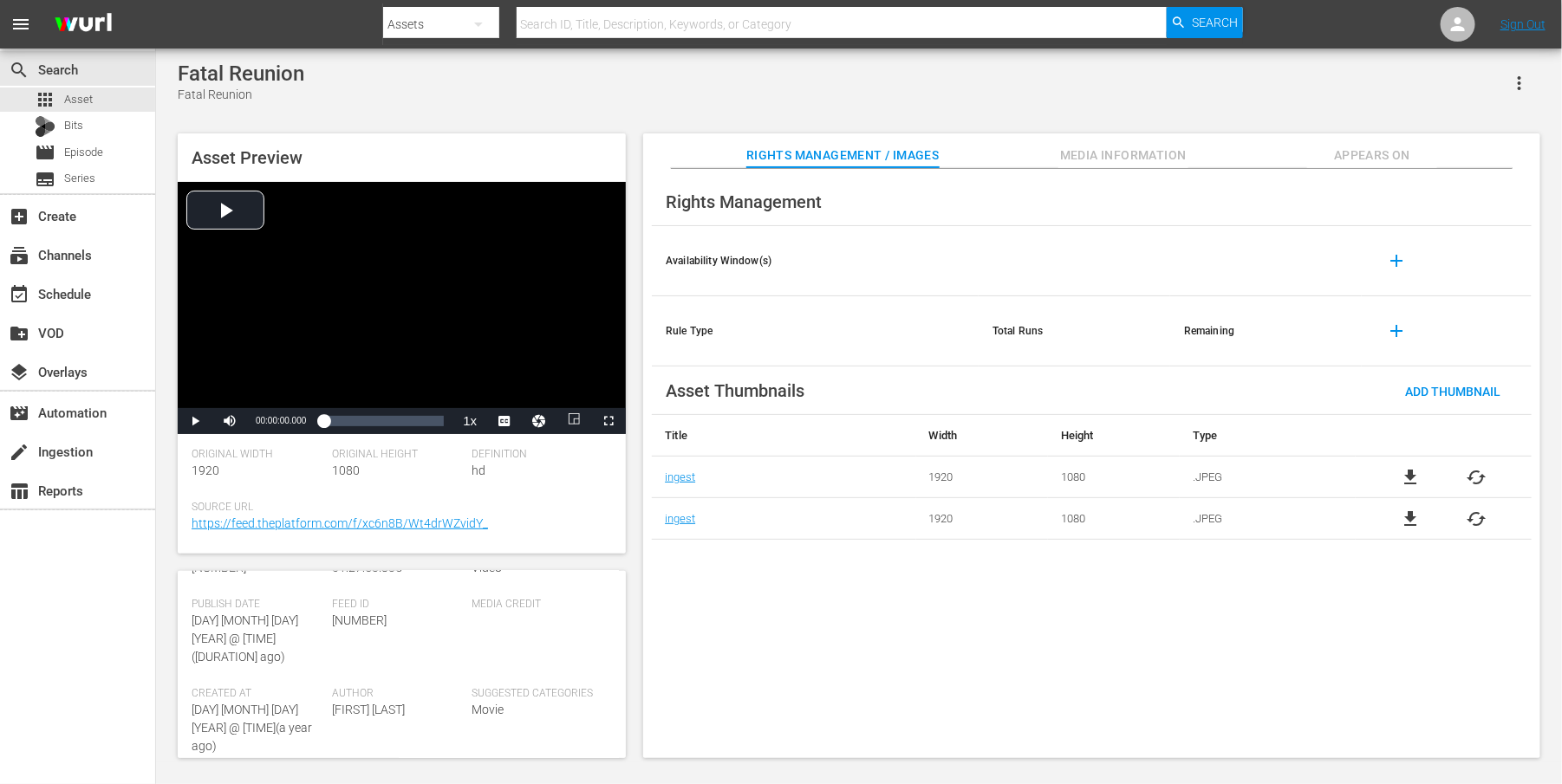 click on "Media Information" at bounding box center (1123, 155) 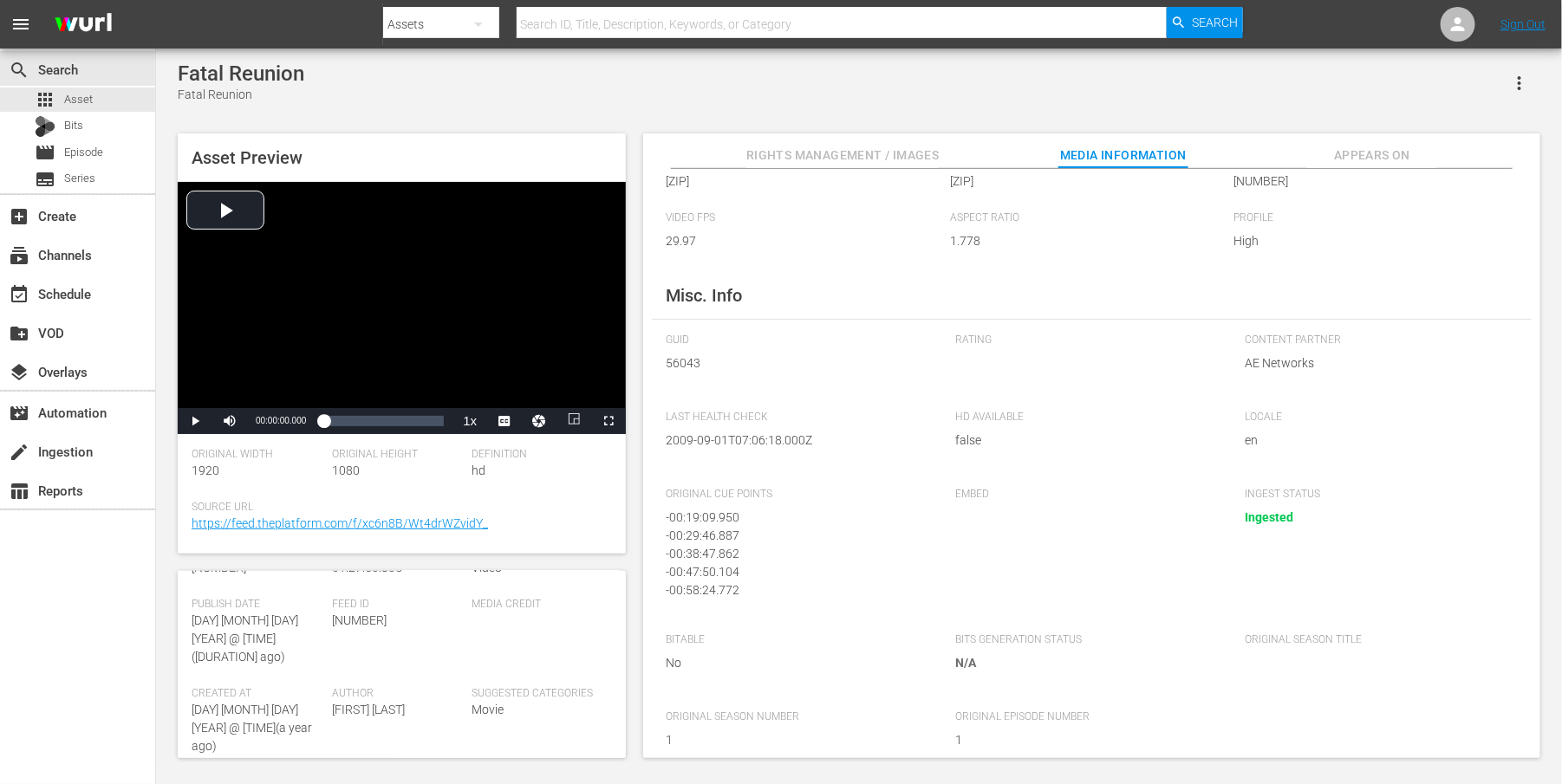 scroll, scrollTop: 167, scrollLeft: 0, axis: vertical 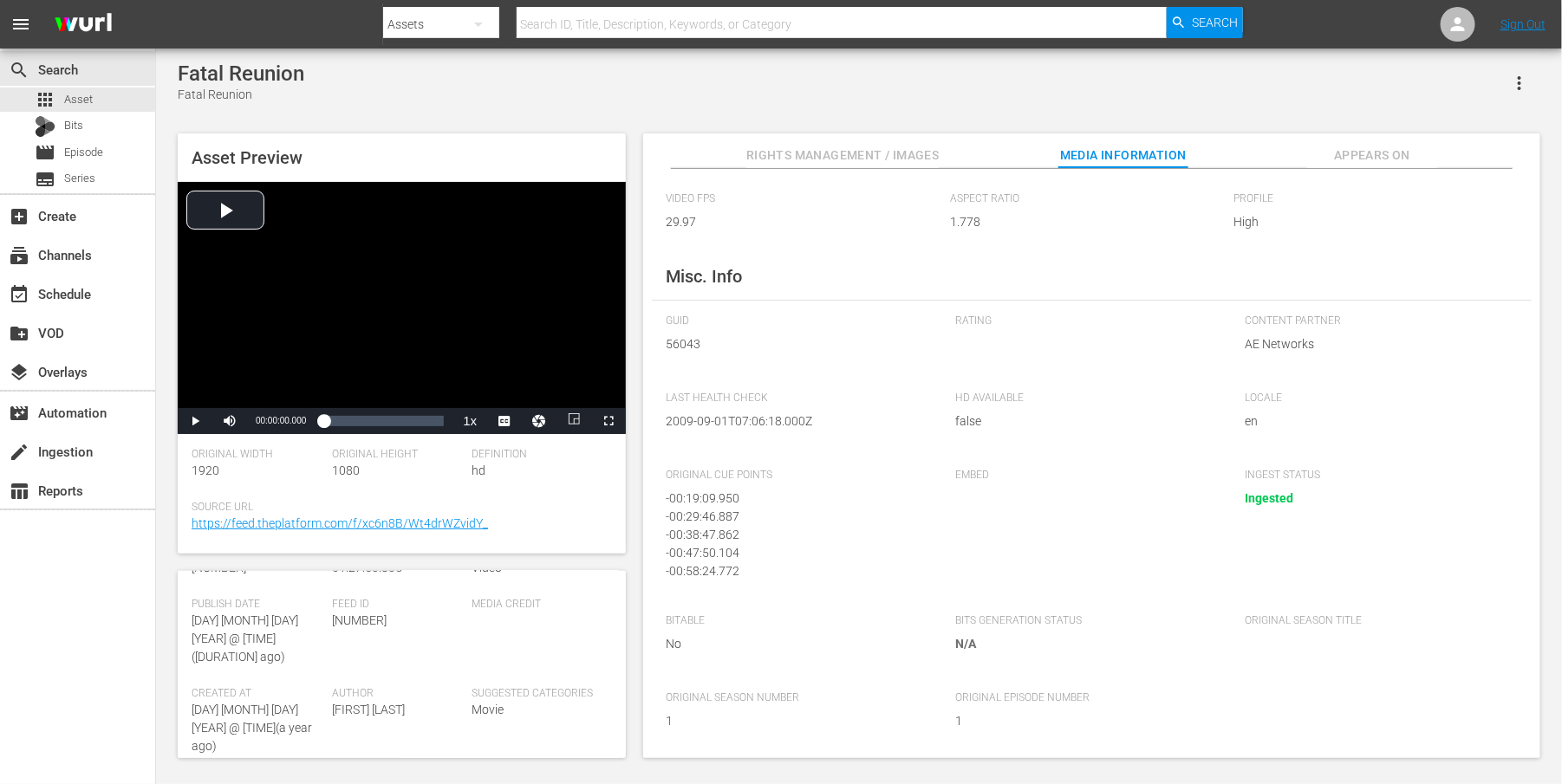 click on "Appears On" at bounding box center [1372, 155] 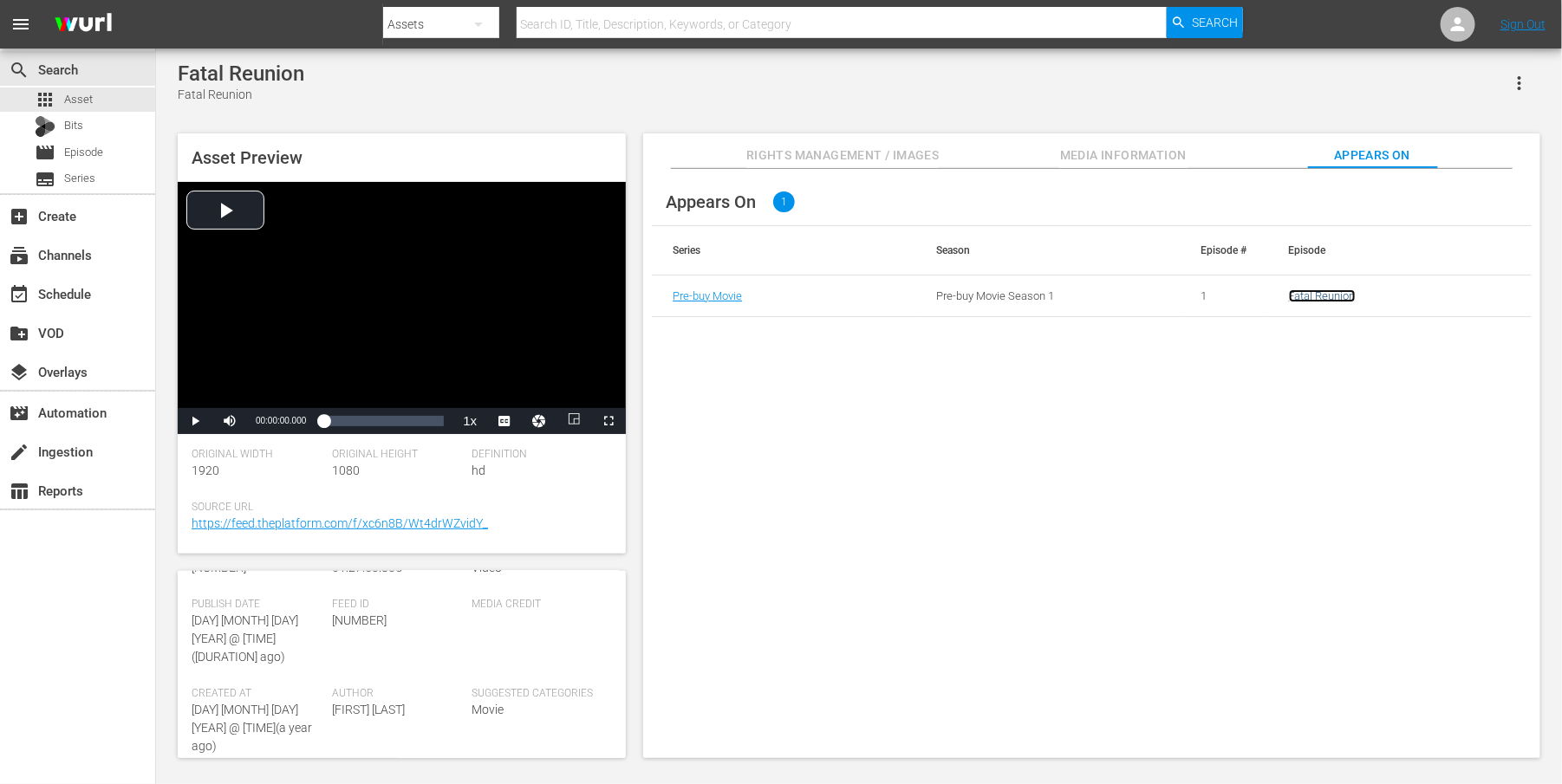 click on "Fatal Reunion" at bounding box center [1322, 295] 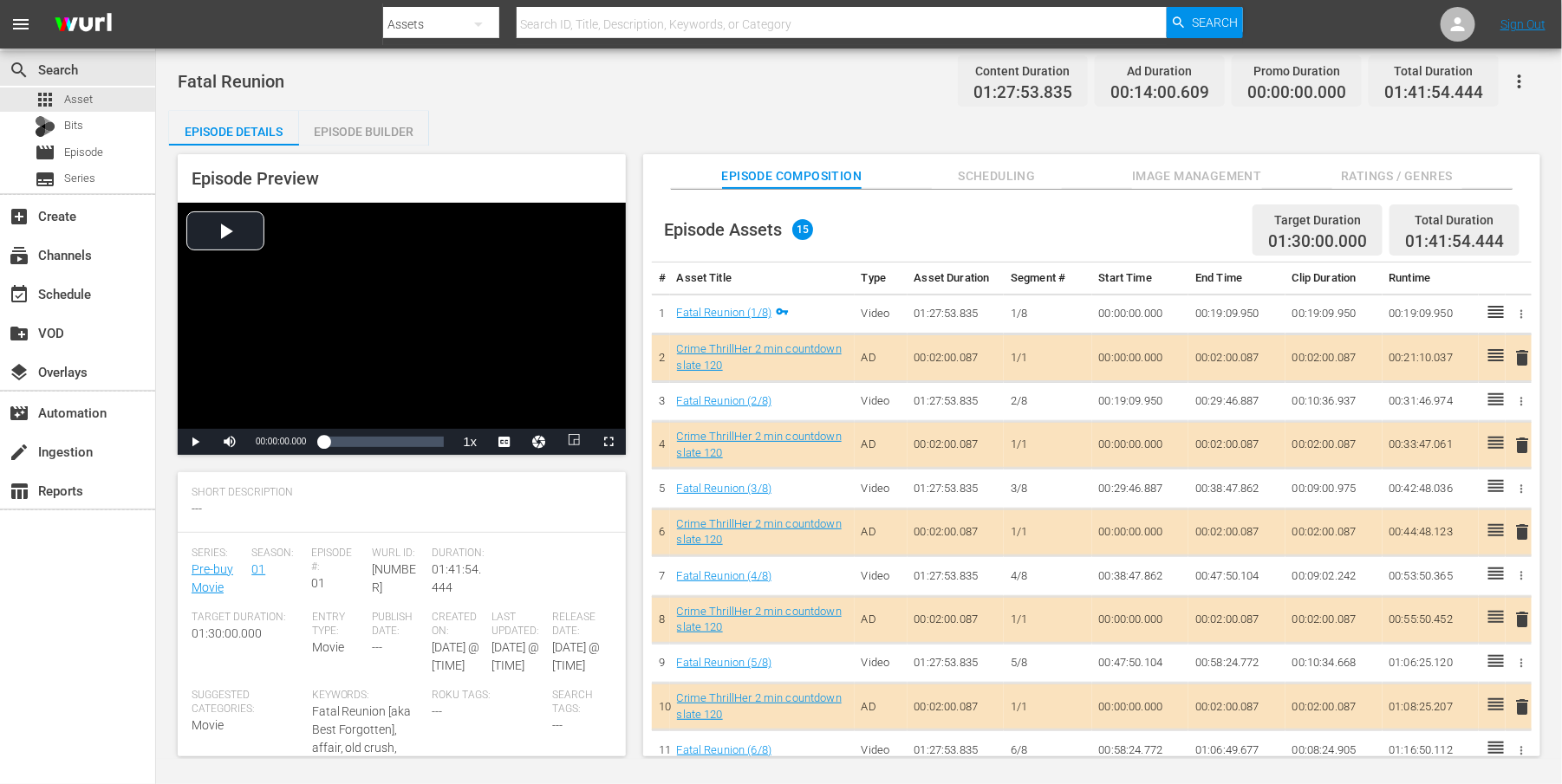 scroll, scrollTop: 217, scrollLeft: 0, axis: vertical 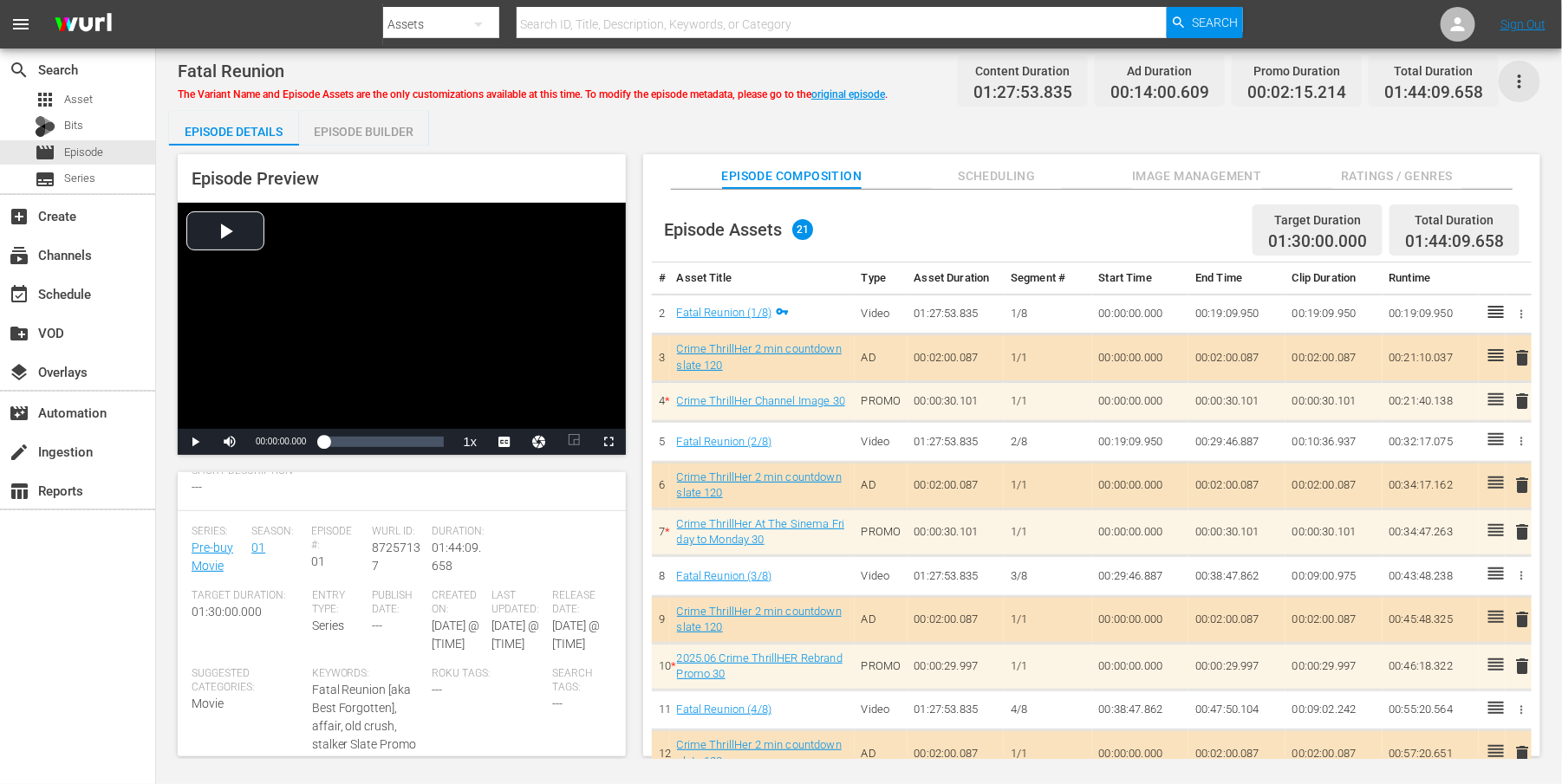 click 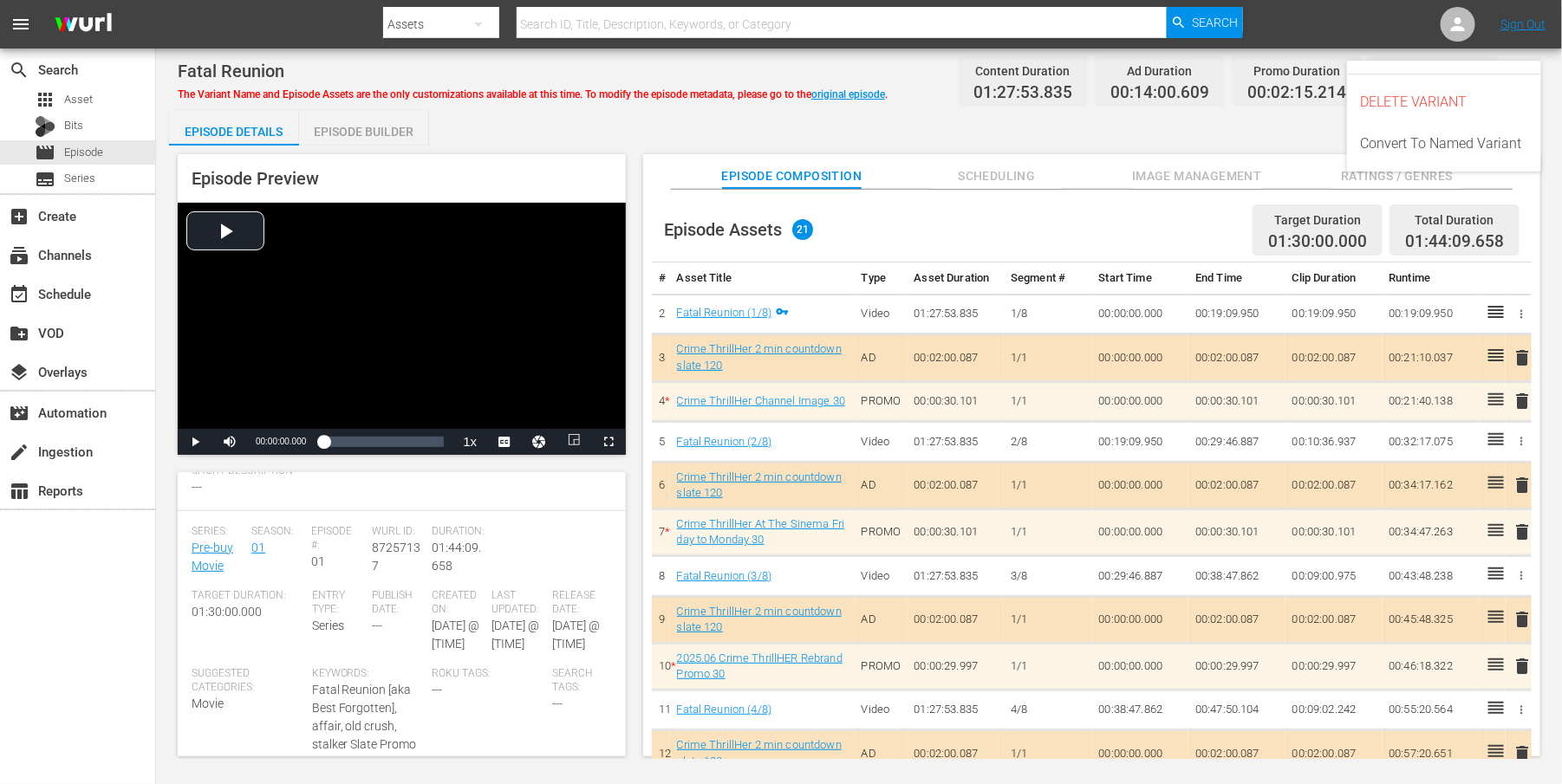 click on "Episode Details Episode Builder Episode Preview Video Player is loading. Play Video Play Mute Current Time  00:00:00.000 / Duration  01:27:53.835 Loaded :  0.11% 00:00:00.000   1x Playback Rate 2x 1.5x 1x , selected 0.5x 0.1x Chapters Chapters Descriptions descriptions off , selected Captions captions settings , opens captions settings dialog captions off , selected english en-us Audio Track default , selected Picture-in-Picture Fullscreen This is a modal window. Beginning of dialog window. Escape will cancel and close the window. Text Color White Black Red Green Blue Yellow Magenta Cyan Transparency Opaque Semi-Transparent Background Color Black White Red Green Blue Yellow Magenta Cyan Transparency Opaque Semi-Transparent Transparent Window Color Black White Red Green Blue Yellow Magenta Cyan Transparency Transparent Semi-Transparent Opaque Font Size 50% 75% 100% 125% 150% 175% 200% 300% 400% Text Edge Style None Raised Depressed Uniform Dropshadow Font Family Proportional Sans-Serif Monospace Sans-Serif" at bounding box center [859, 440] 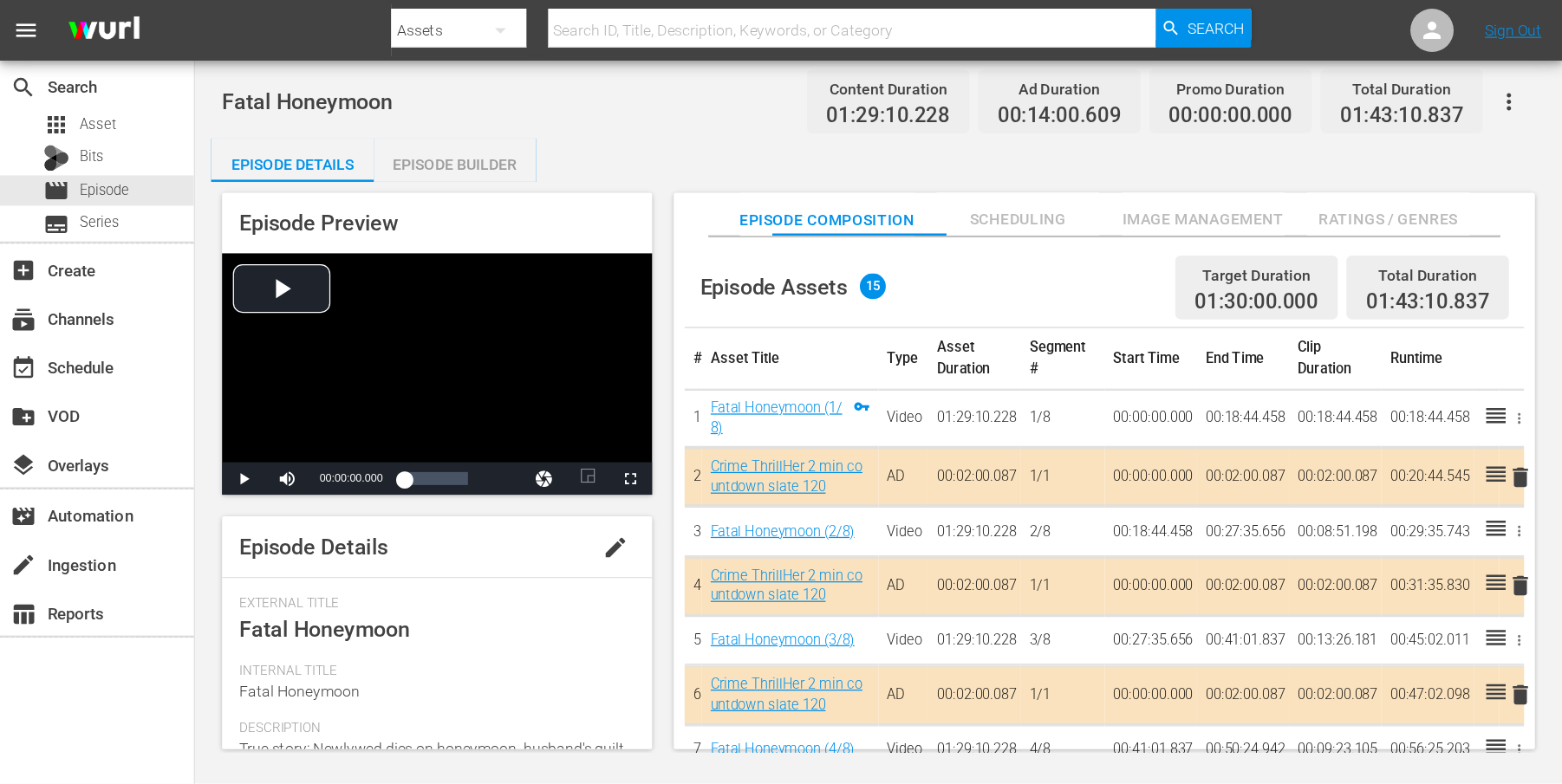 scroll, scrollTop: 0, scrollLeft: 0, axis: both 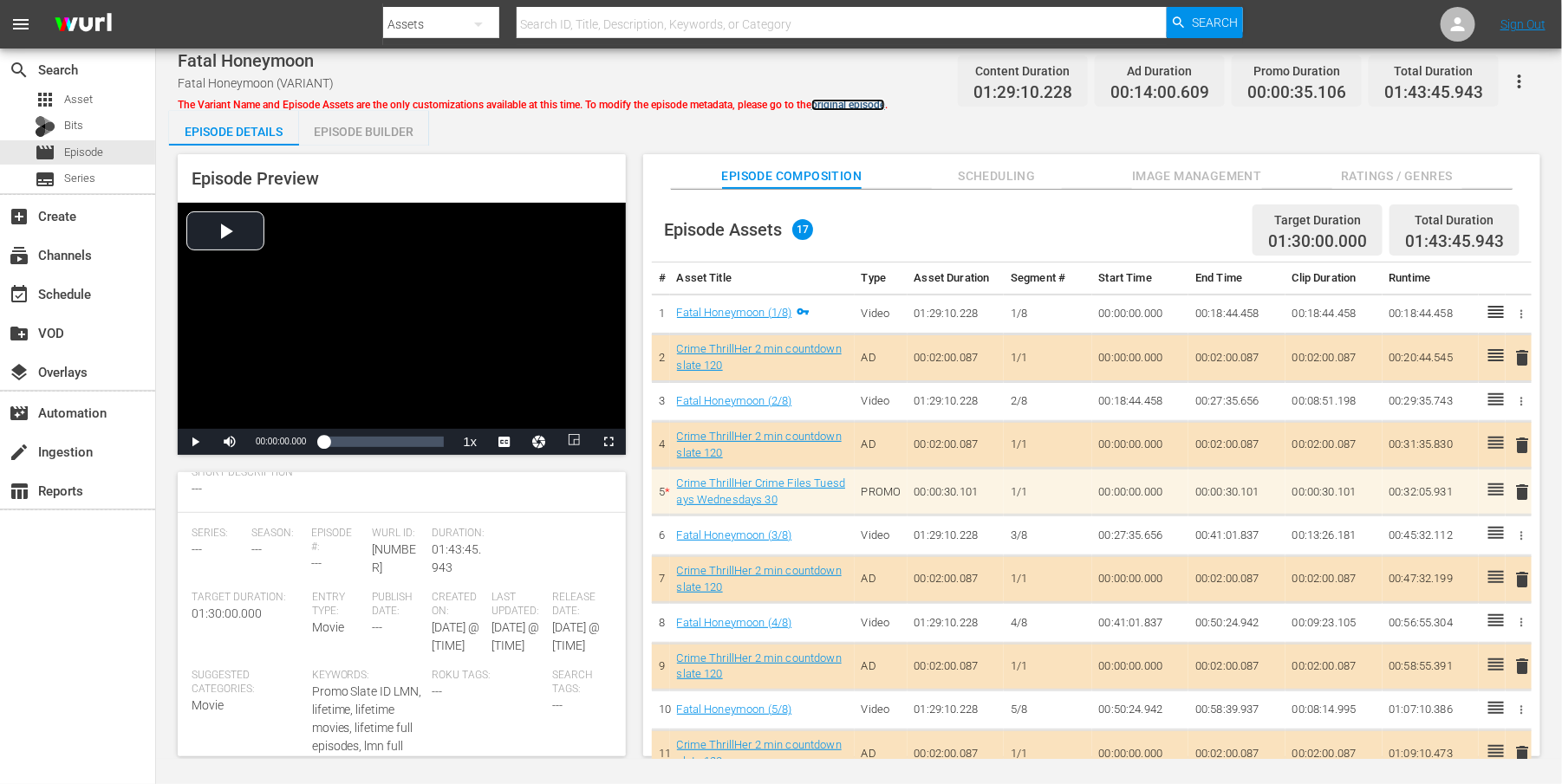 click on "original episode" at bounding box center [848, 105] 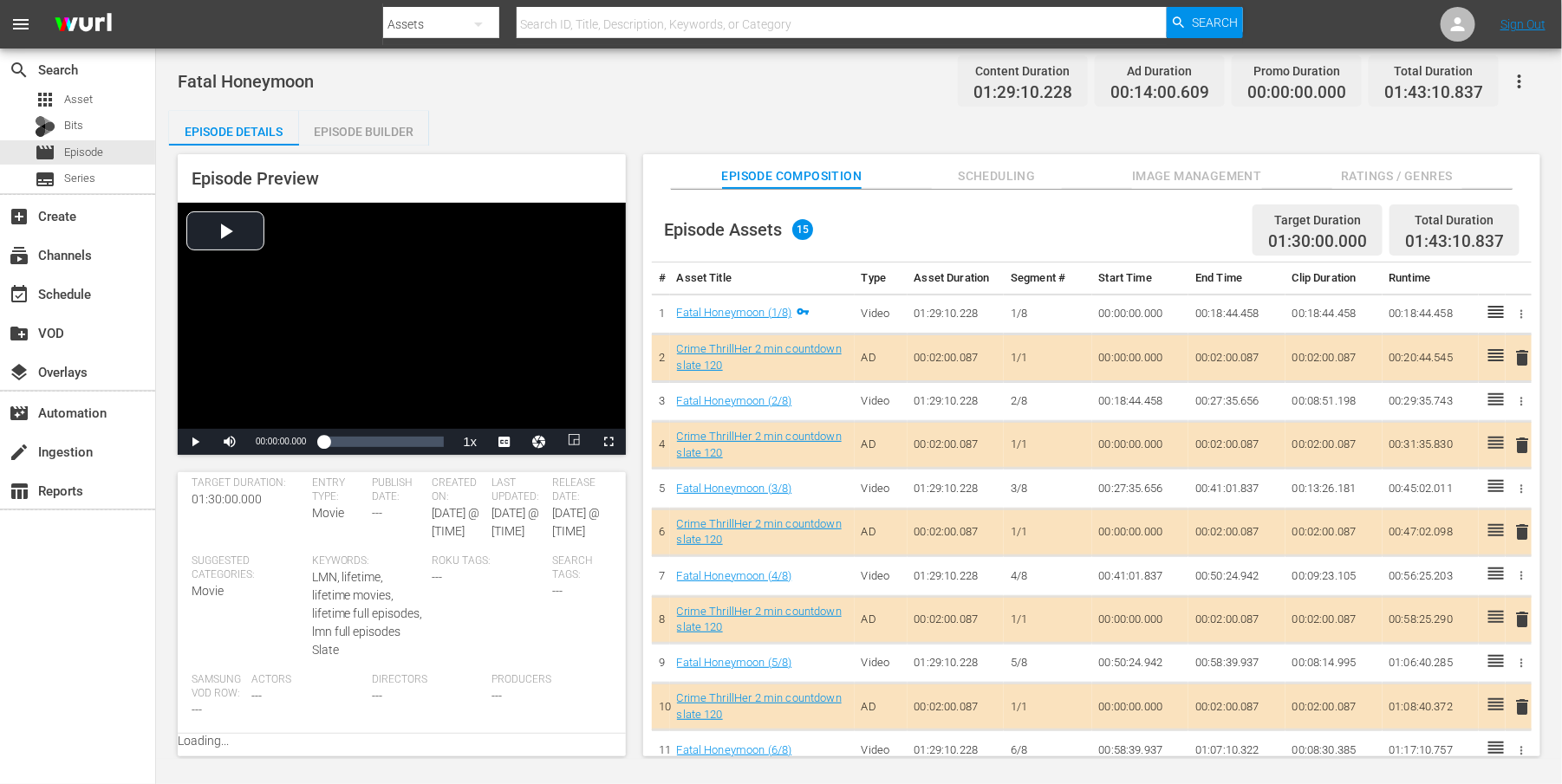 scroll, scrollTop: 375, scrollLeft: 0, axis: vertical 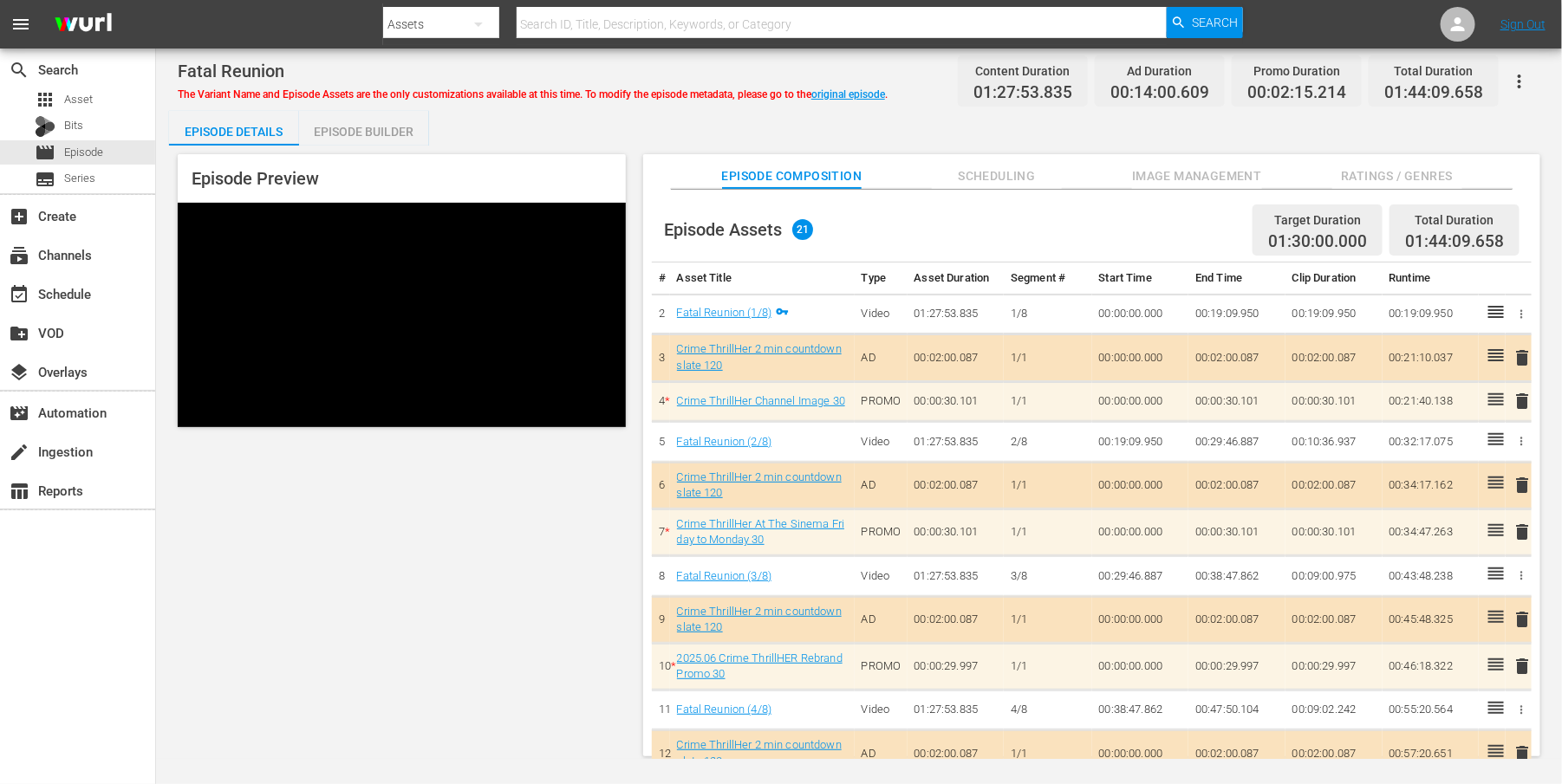 drag, startPoint x: 830, startPoint y: 92, endPoint x: 777, endPoint y: 120, distance: 59.94164 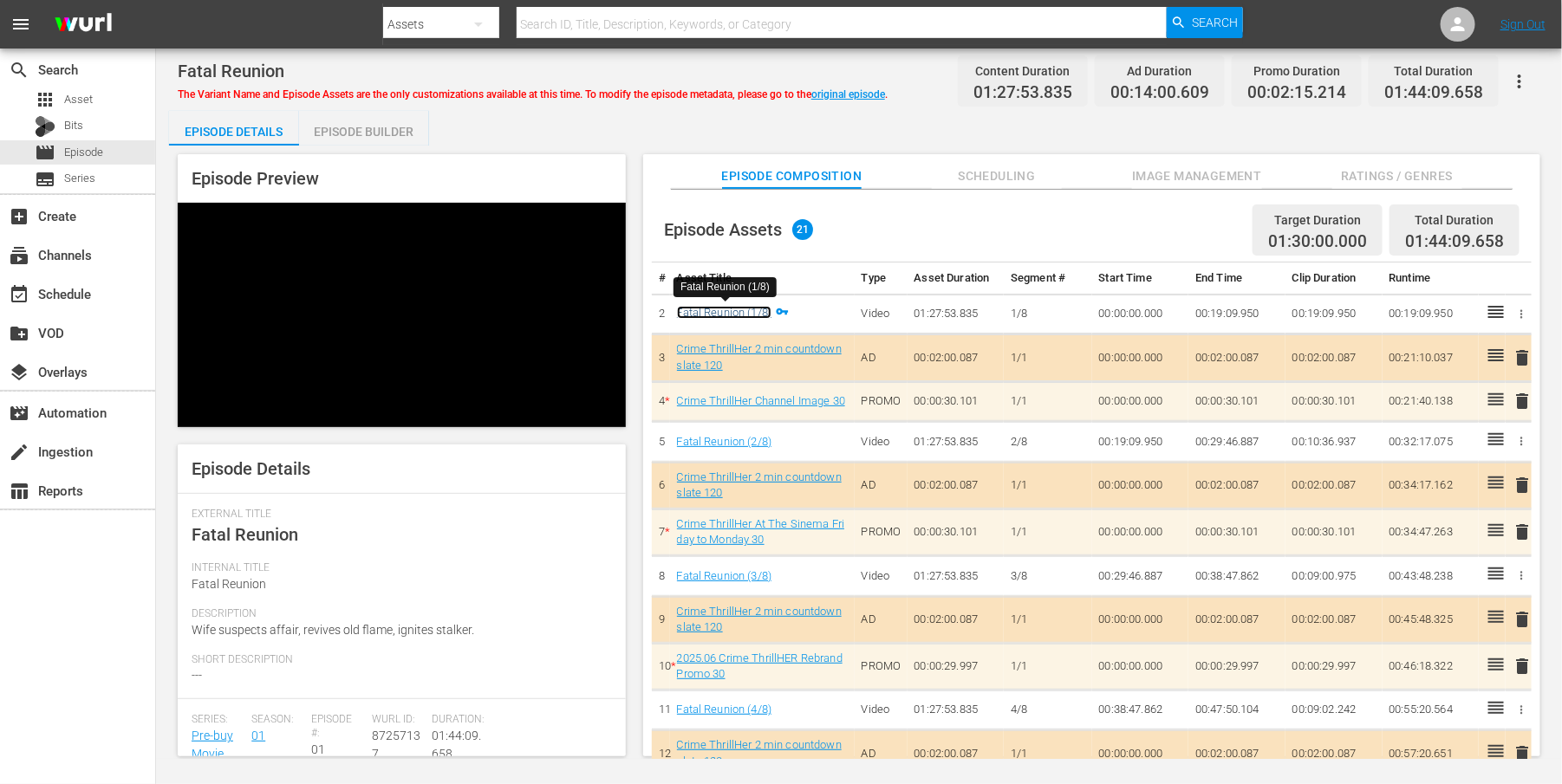 click on "Fatal Reunion (1/8)" at bounding box center [725, 312] 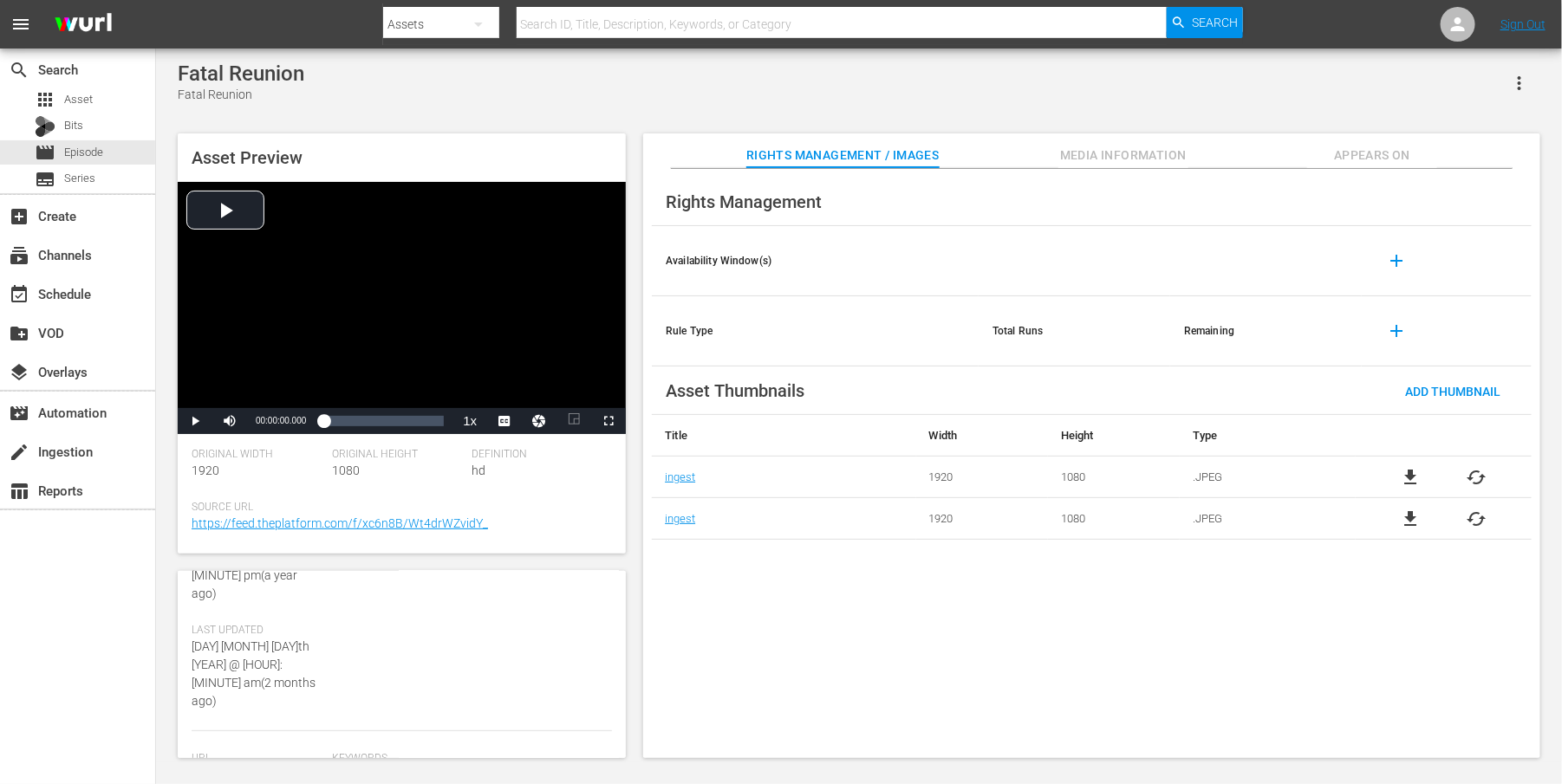 scroll, scrollTop: 431, scrollLeft: 0, axis: vertical 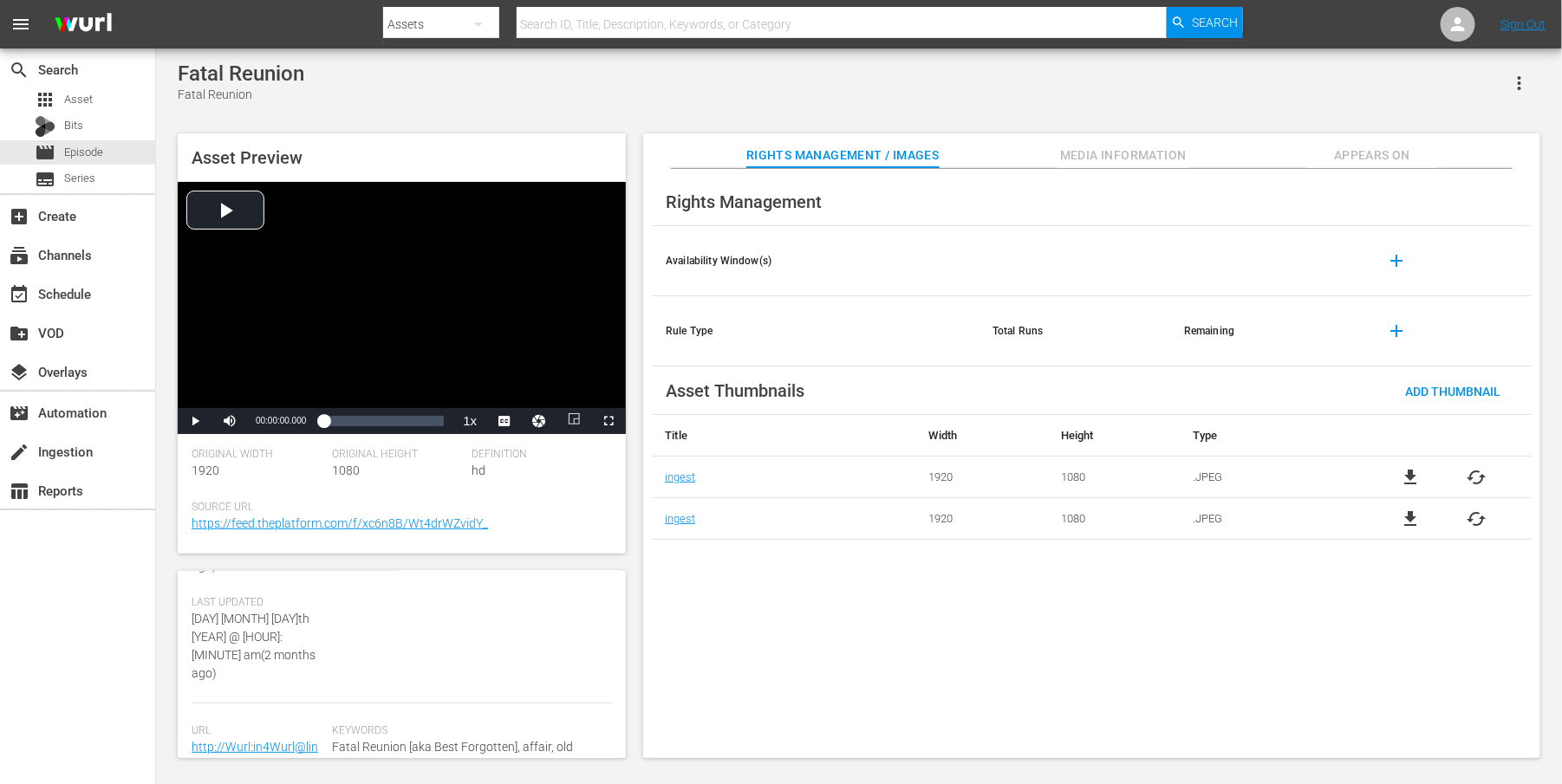 click on "Appears On" at bounding box center [1372, 151] 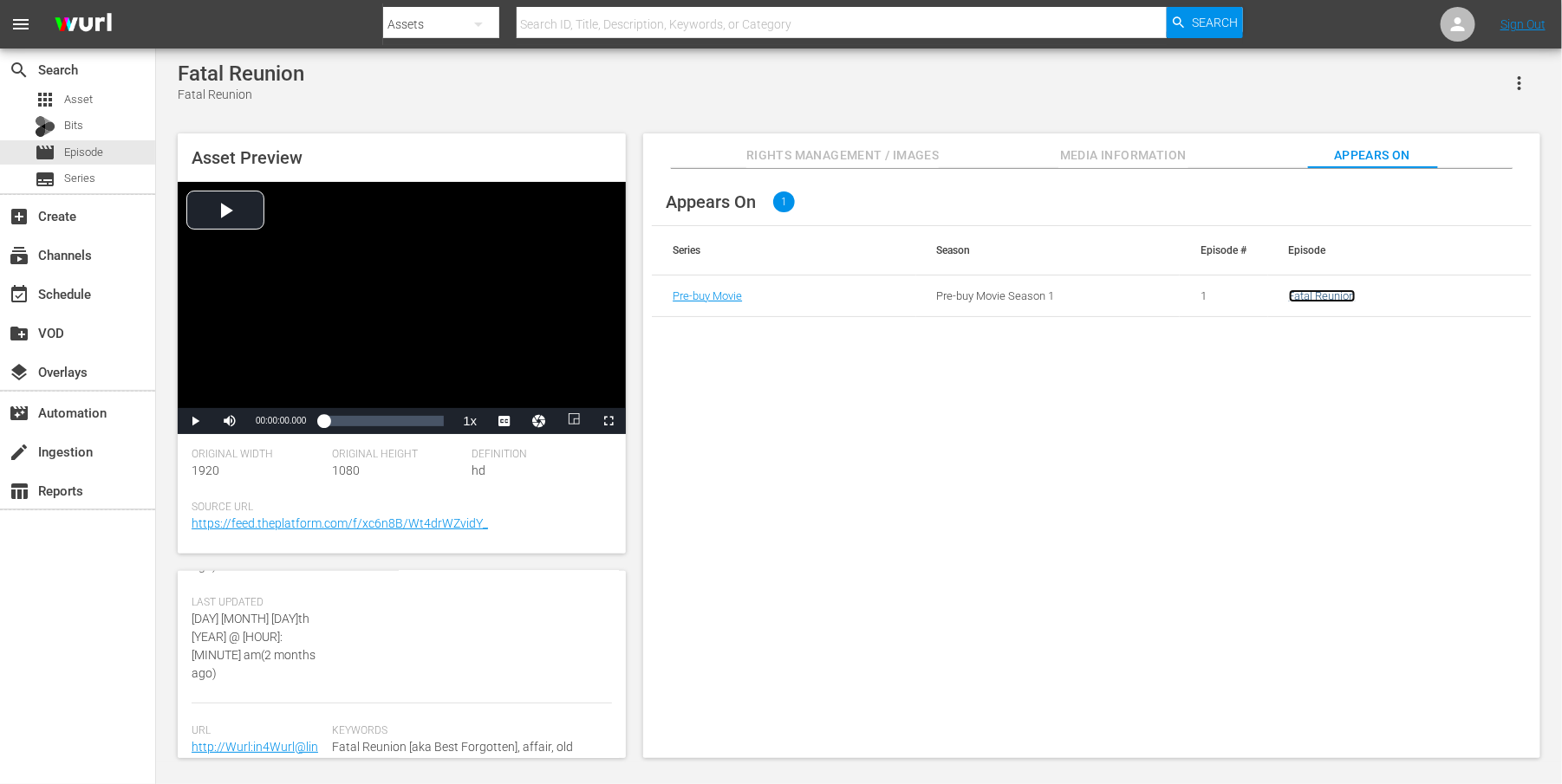 click on "Fatal Reunion" at bounding box center [1322, 295] 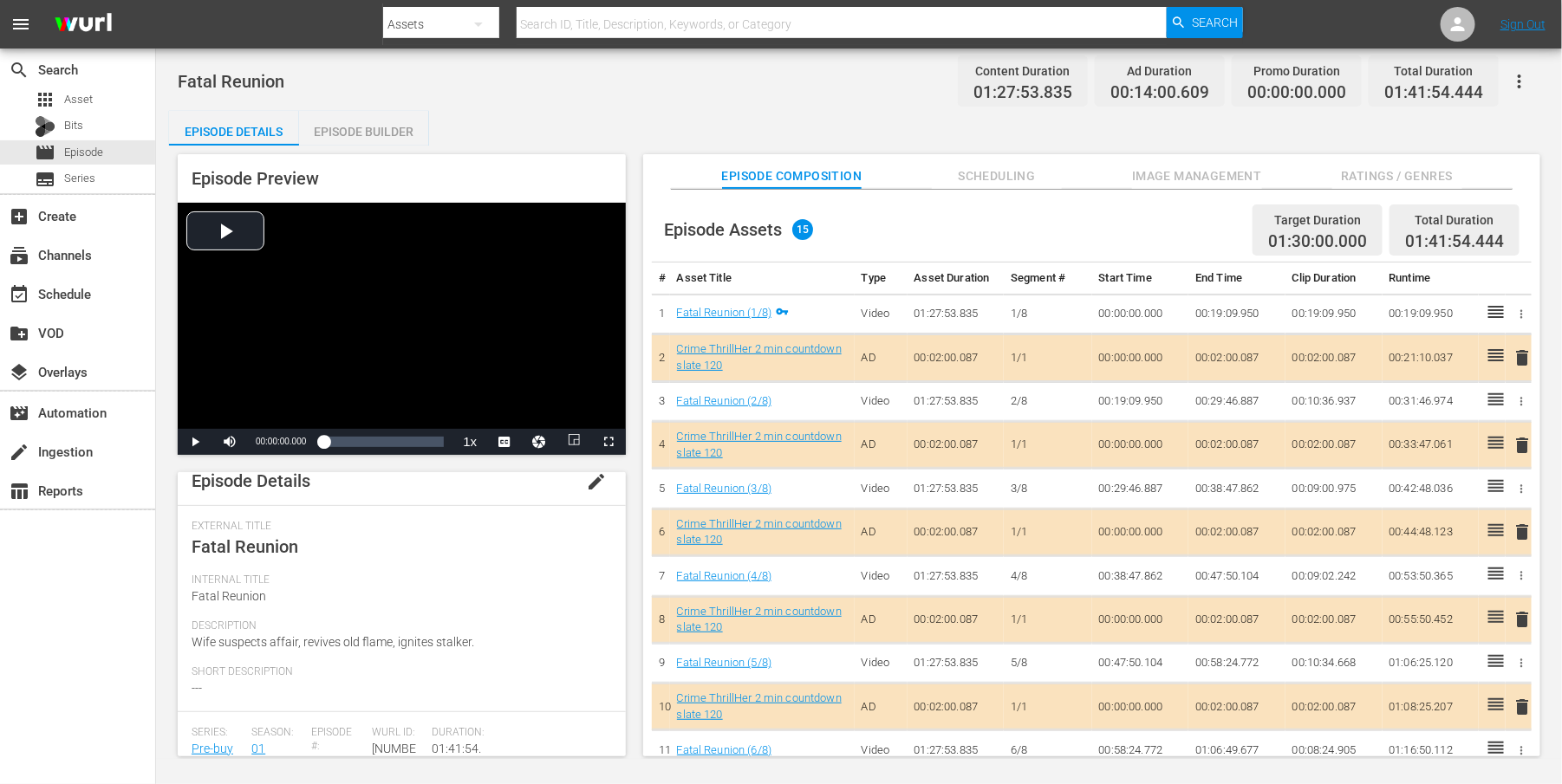 scroll, scrollTop: 0, scrollLeft: 0, axis: both 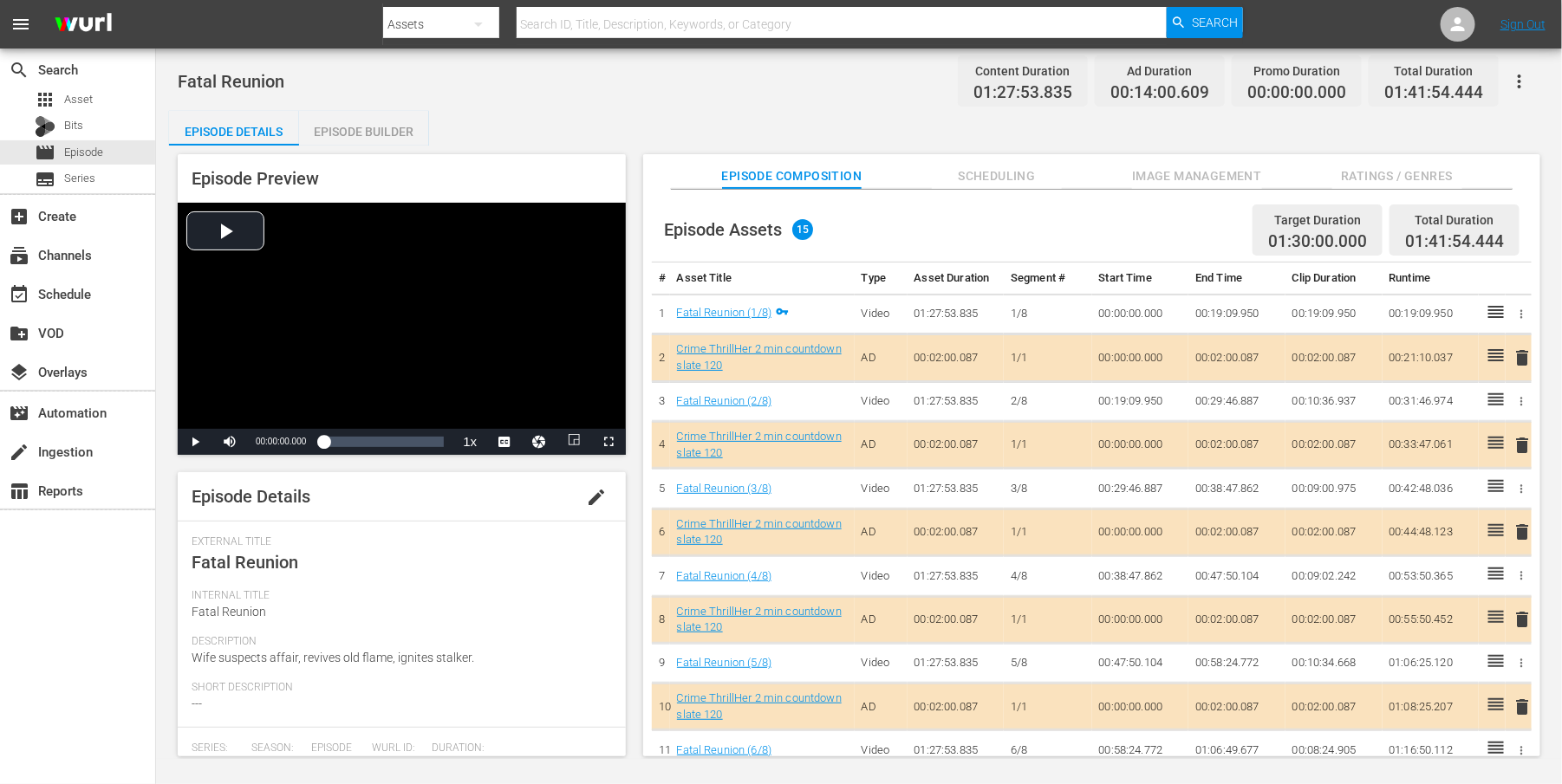 click on "edit" at bounding box center (596, 497) 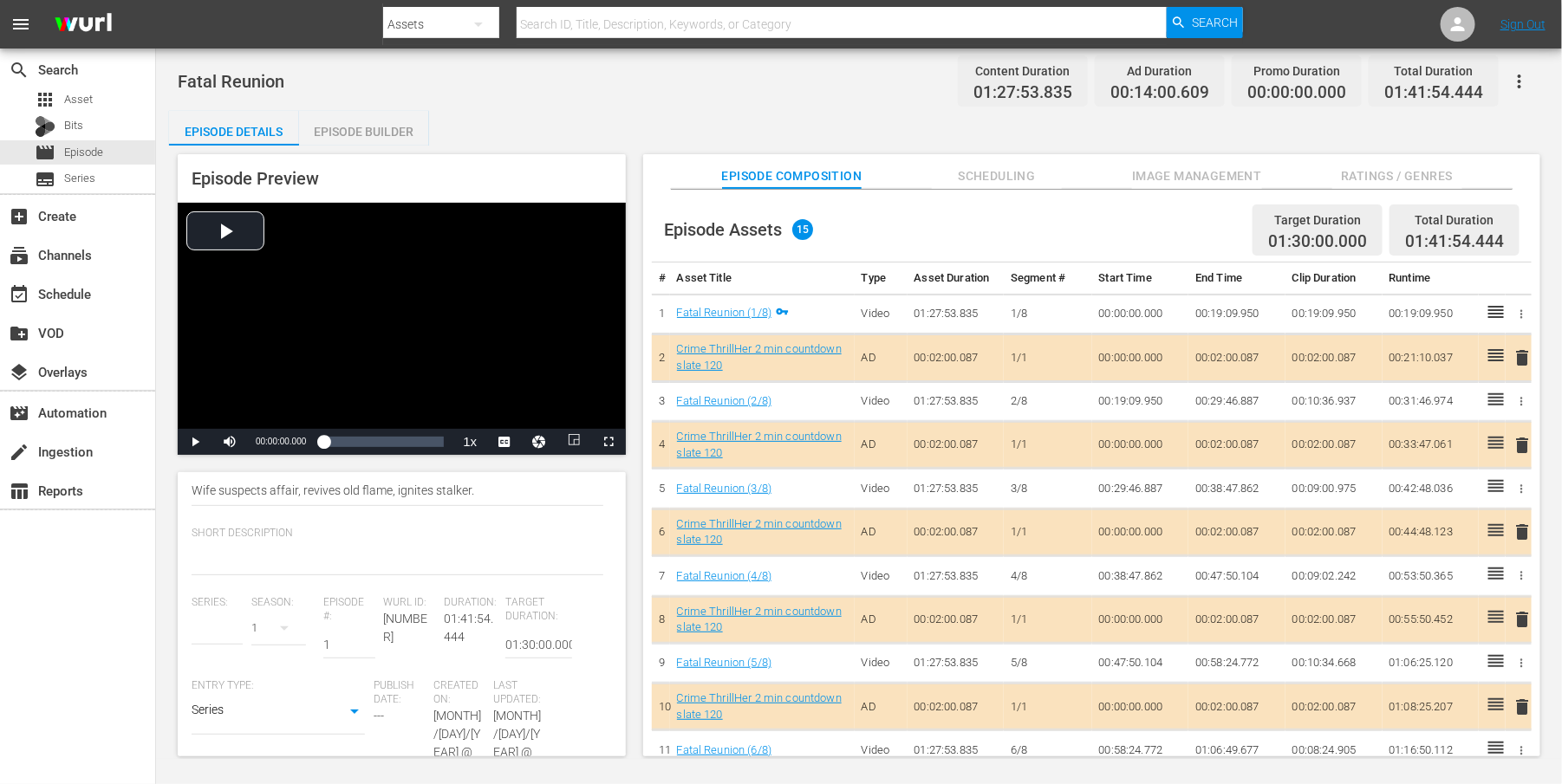 scroll, scrollTop: 325, scrollLeft: 0, axis: vertical 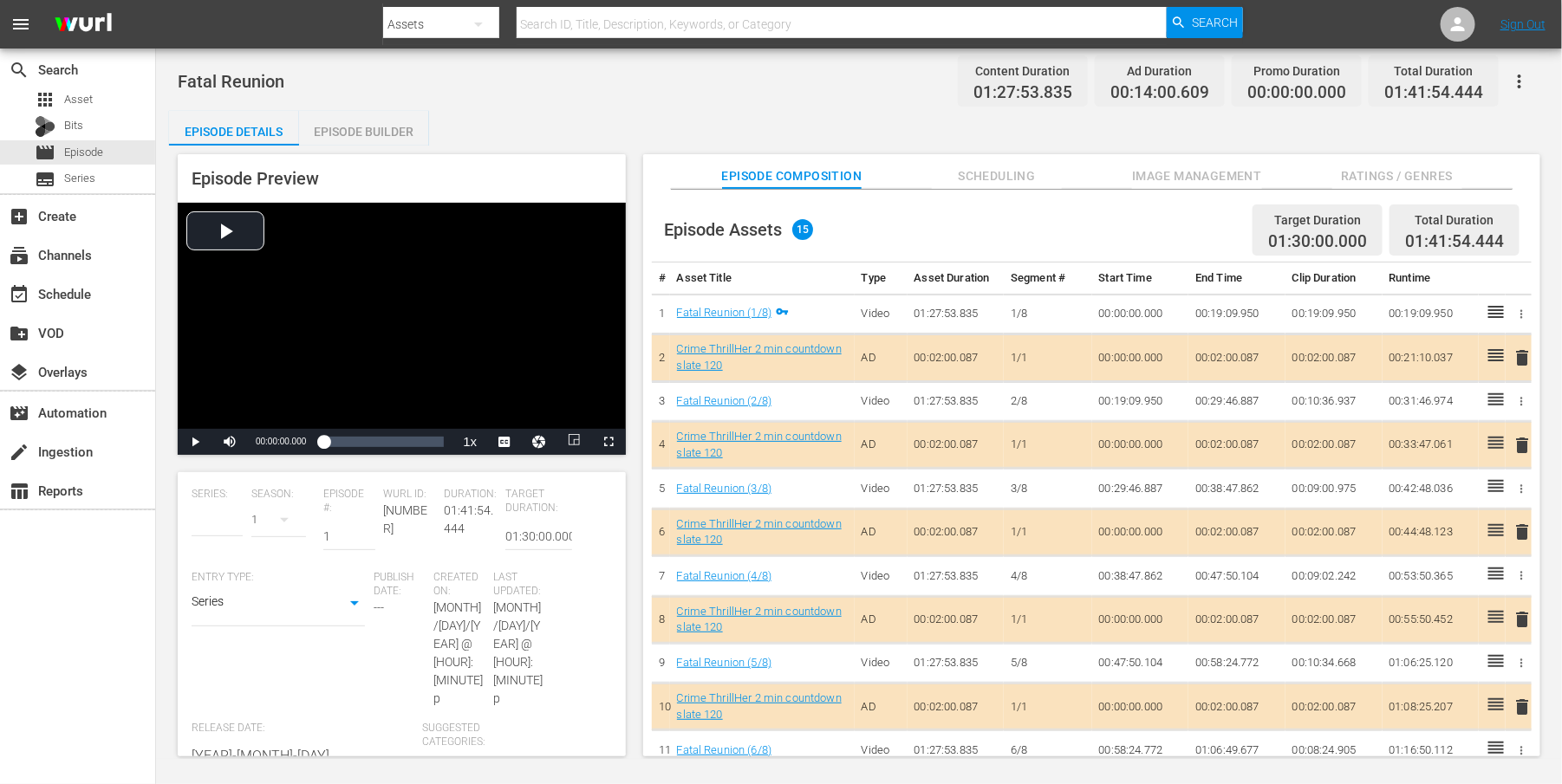 type on "Pre-buy Movie" 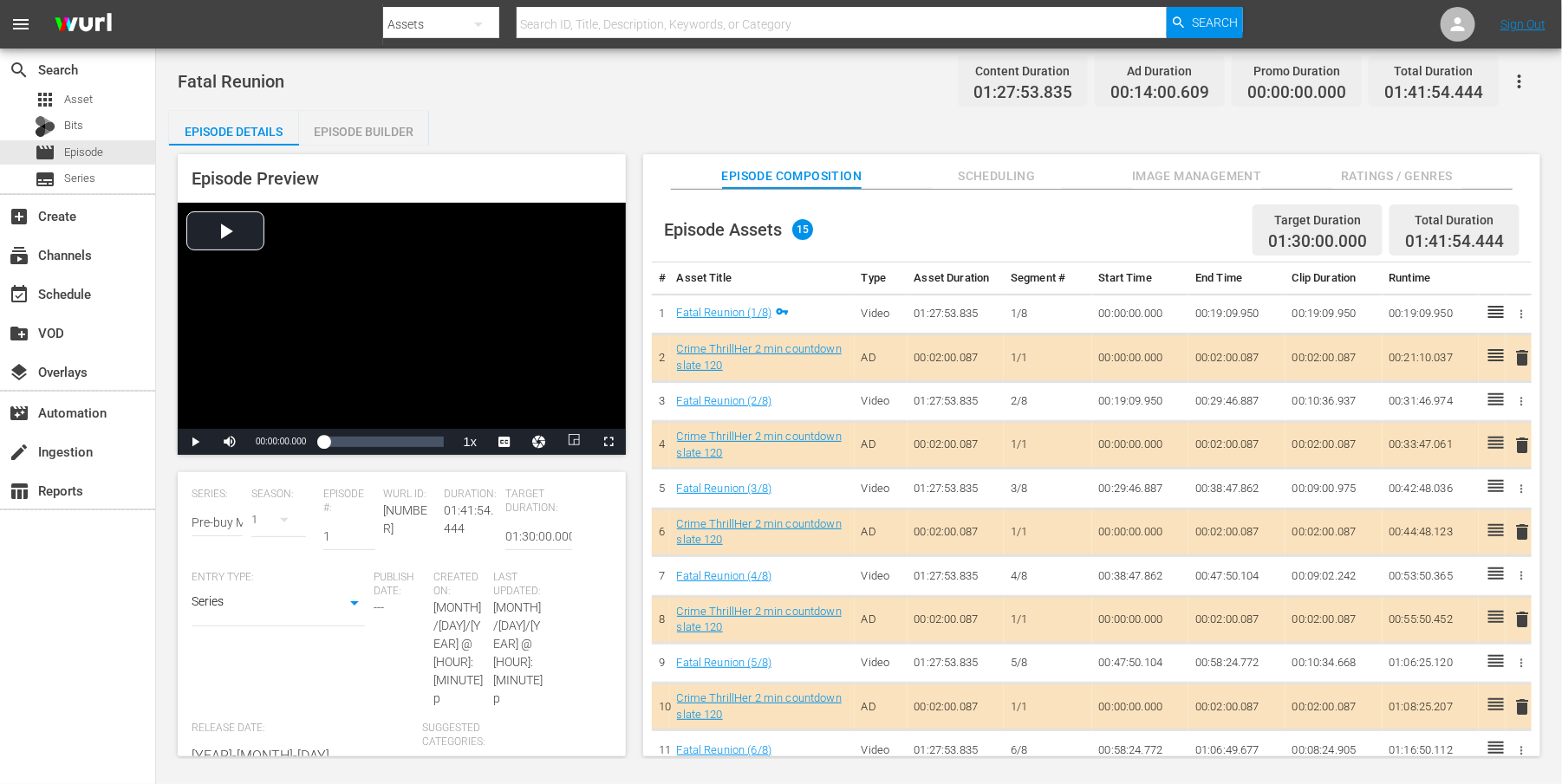 click on "menu Search By Assets Search ID, Title, Description, Keywords, or Category Search Sign Out search   Search apps Asset Bits movie Episode subtitles Series add_box   Create subscriptions   Channels event_available   Schedule create_new_folder   VOD layers   Overlays movie_filter   Automation create   Ingestion table_chart   Reports Fatal Reunion Content Duration 01:27:53.835 Ad Duration 00:14:00.609 Promo Duration 00:00:00.000 Total Duration 01:41:54.444 Episode Details Episode Builder Episode Preview Video Player is loading. Play Video Play Mute Current Time  00:00:00.000 / Duration  01:27:53.835 Loaded :  0.11% 00:00:00.000   1x Playback Rate 2x 1.5x 1x , selected 0.5x 0.1x Chapters Chapters Descriptions descriptions off , selected Captions captions settings , opens captions settings dialog captions off , selected english en-us Audio Track default , selected Picture-in-Picture Fullscreen This is a modal window. Beginning of dialog window. Escape will cancel and close the window. Text Color" at bounding box center [781, 392] 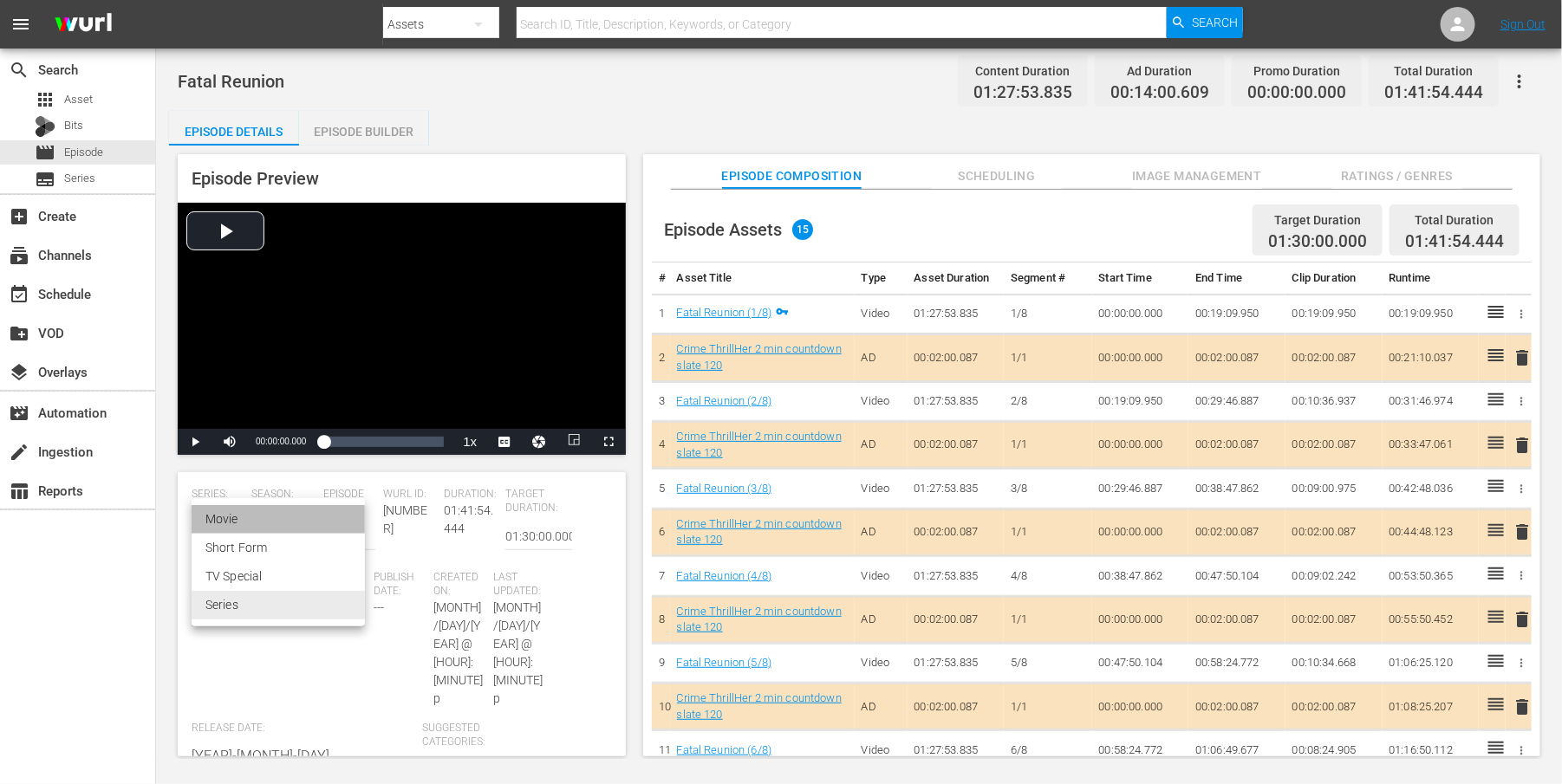 click on "Movie" at bounding box center (278, 519) 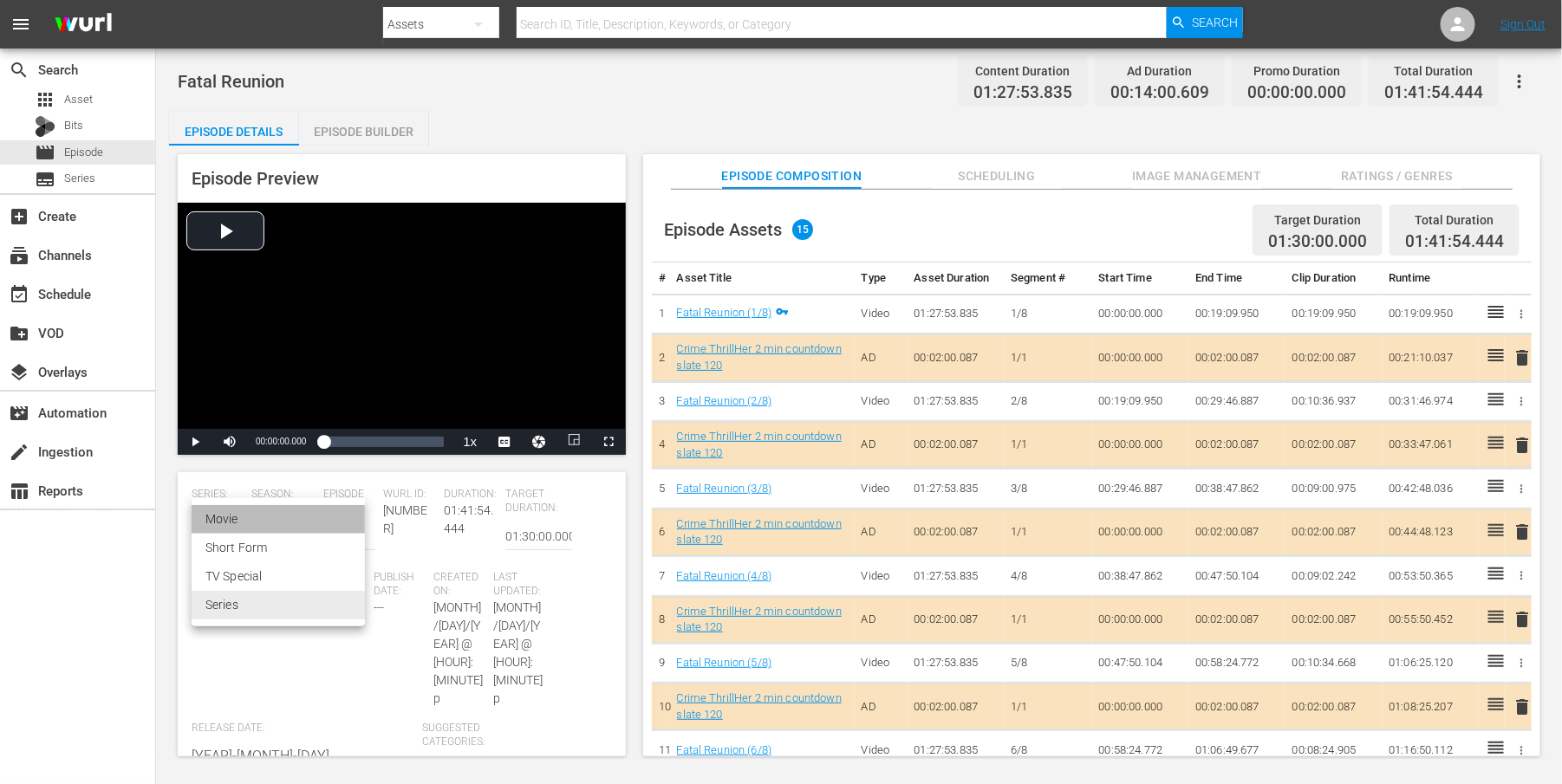 type on "MOVIE" 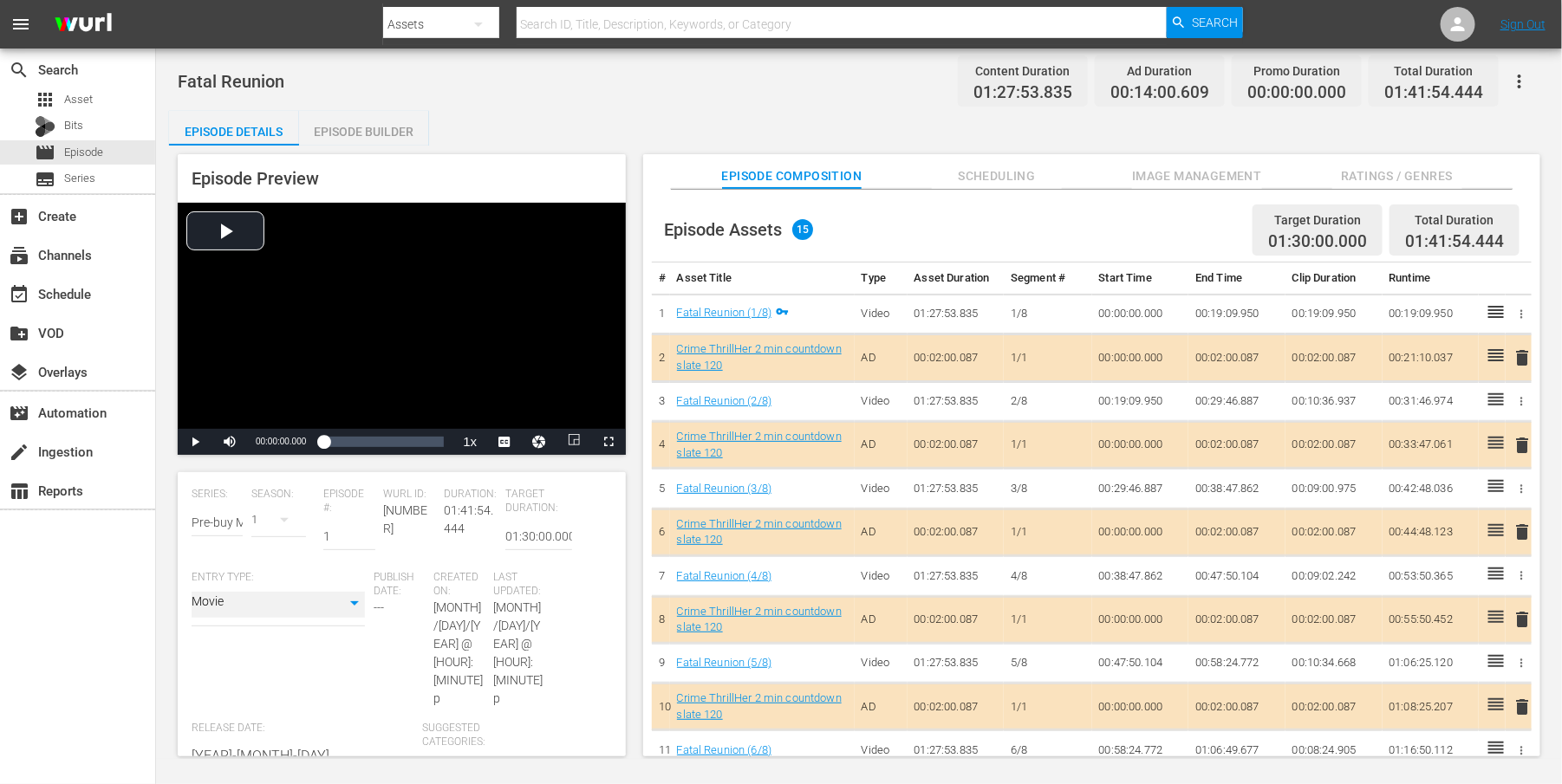 scroll, scrollTop: 0, scrollLeft: 0, axis: both 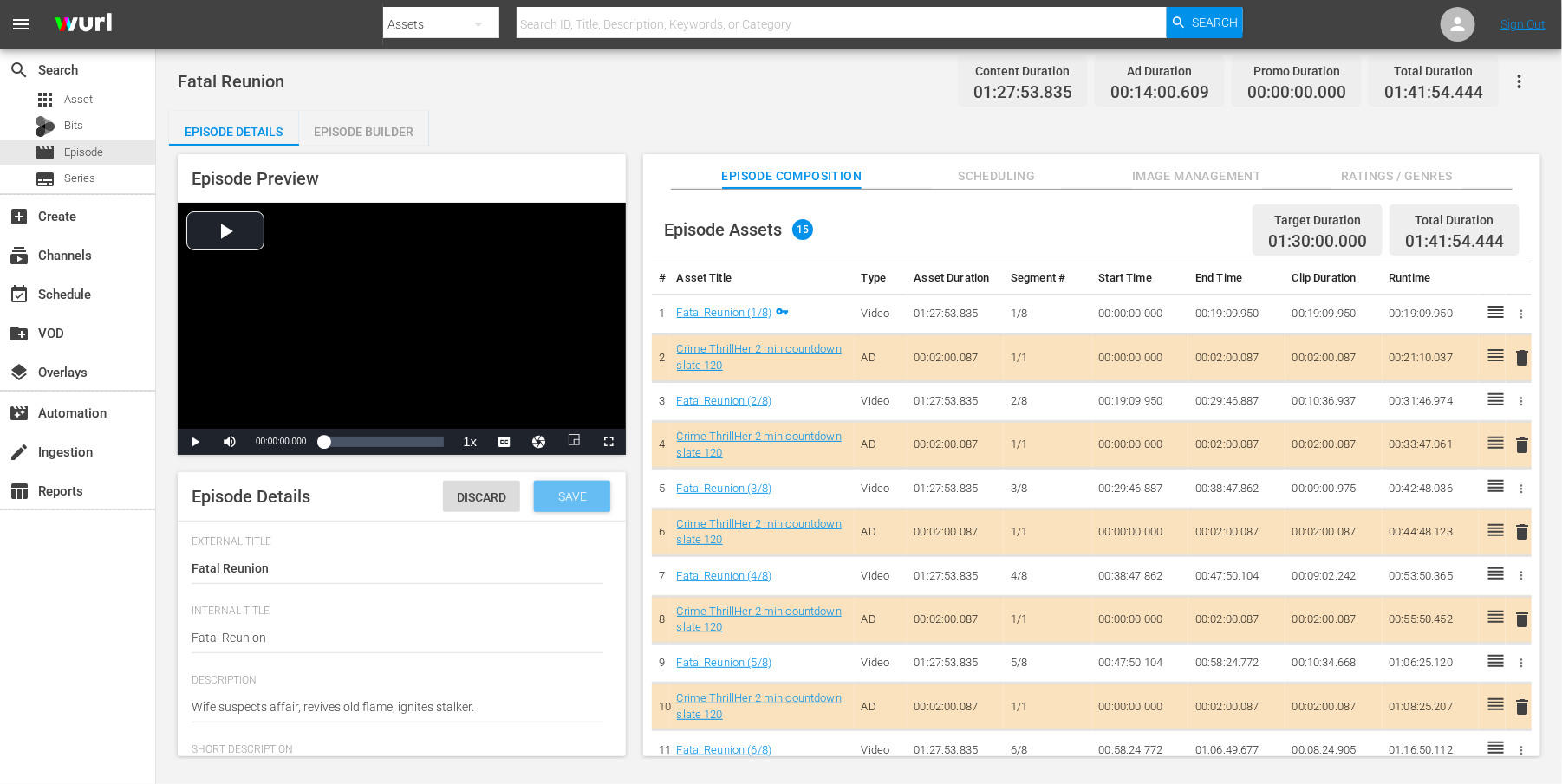 click on "Save" at bounding box center [572, 496] 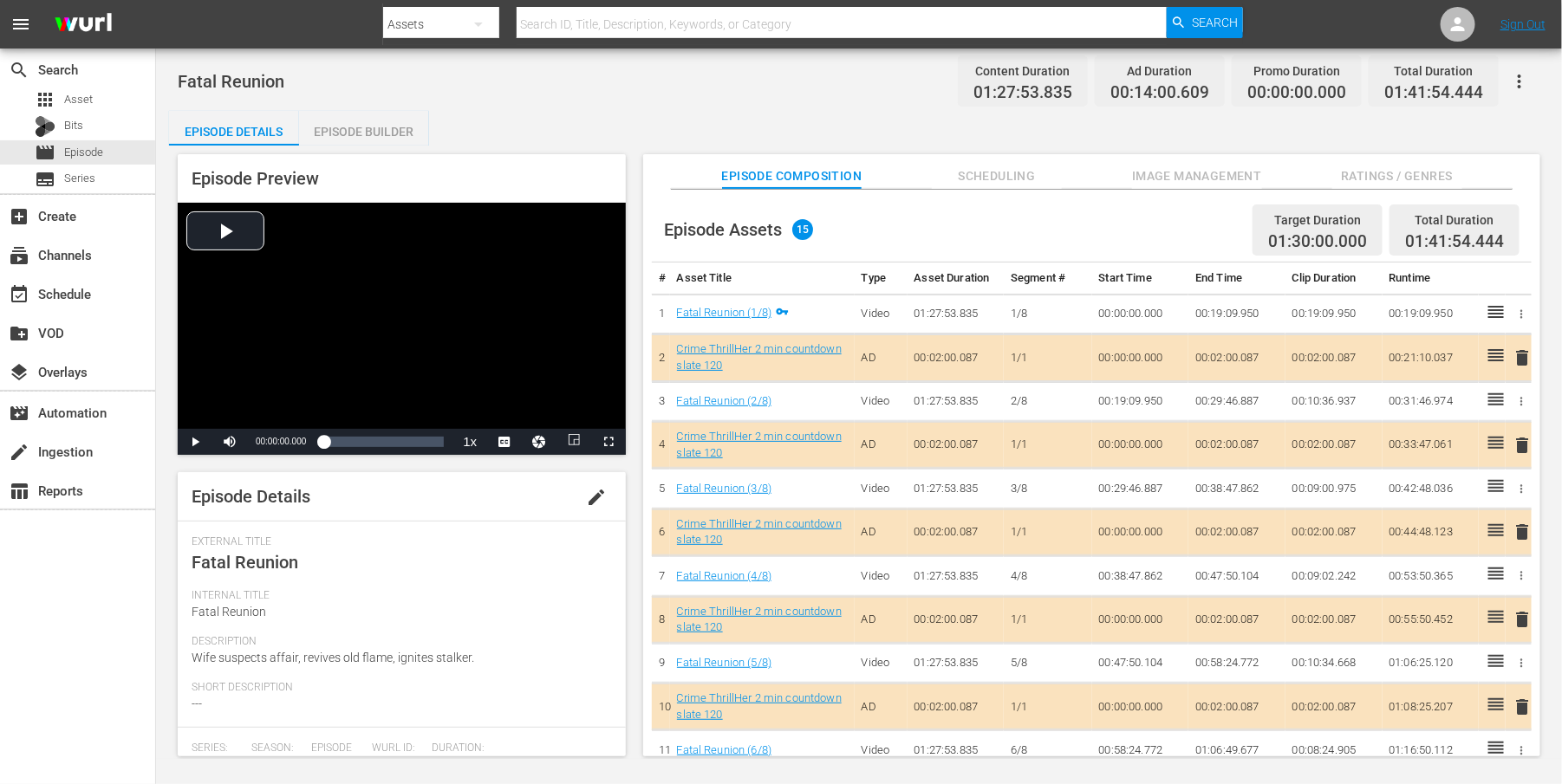 scroll, scrollTop: 108, scrollLeft: 0, axis: vertical 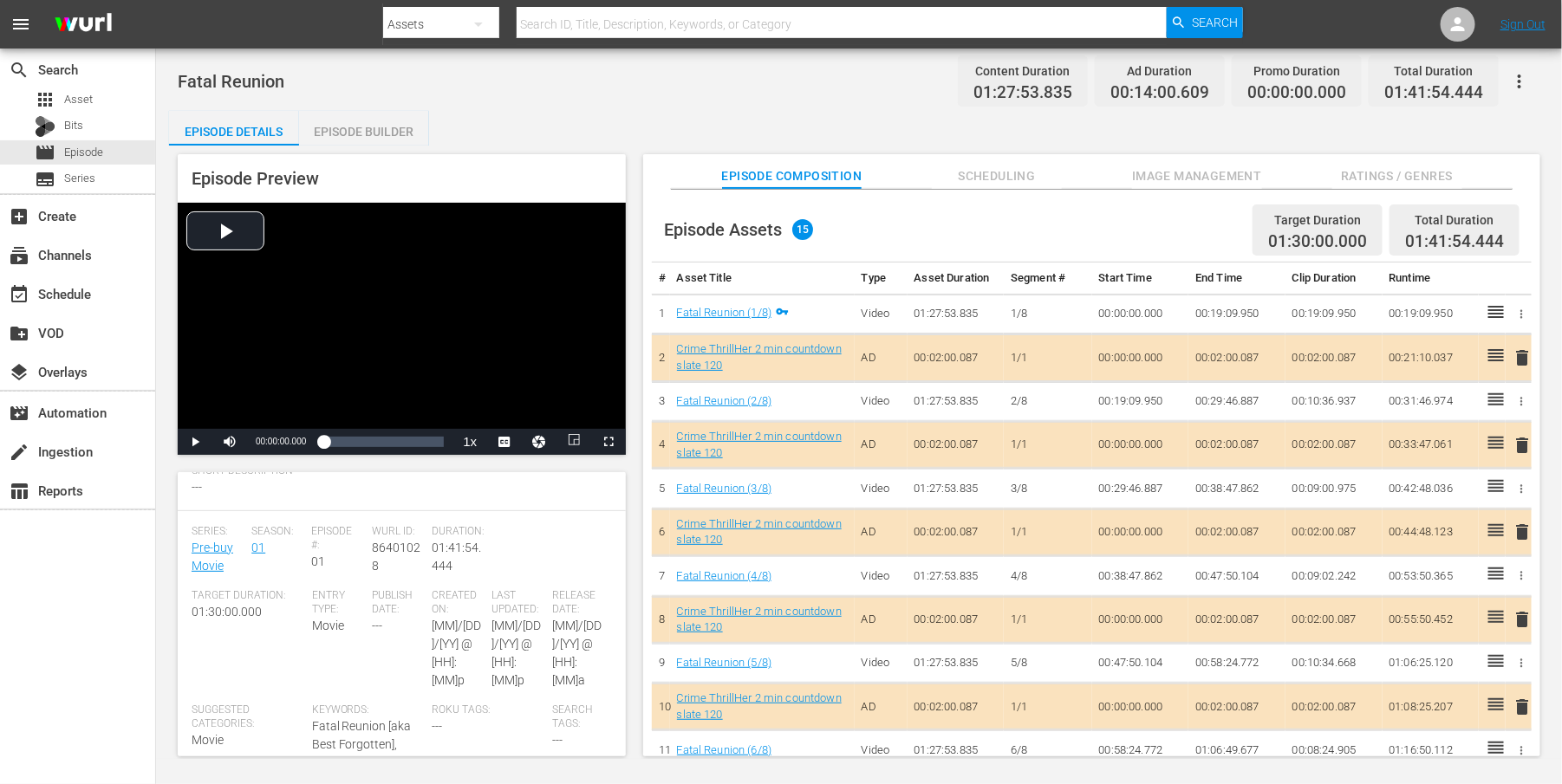 click on "Movie" at bounding box center (328, 625) 